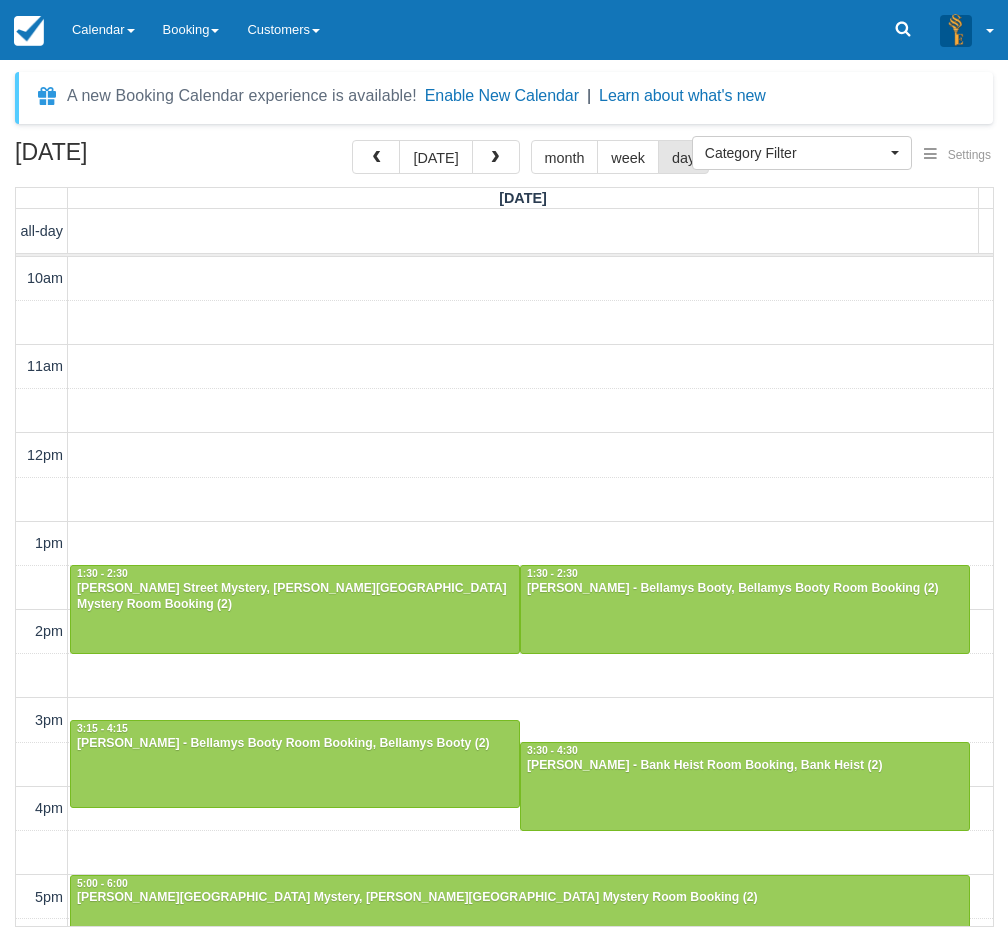 select 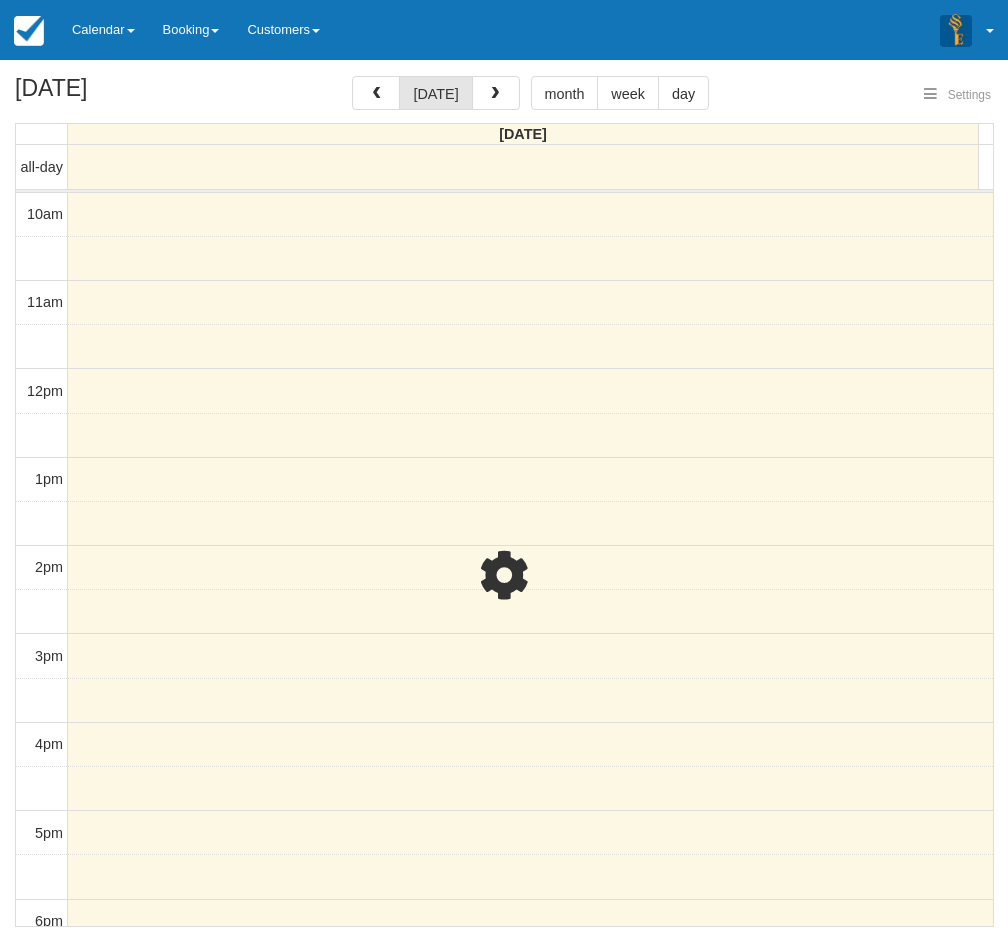 select 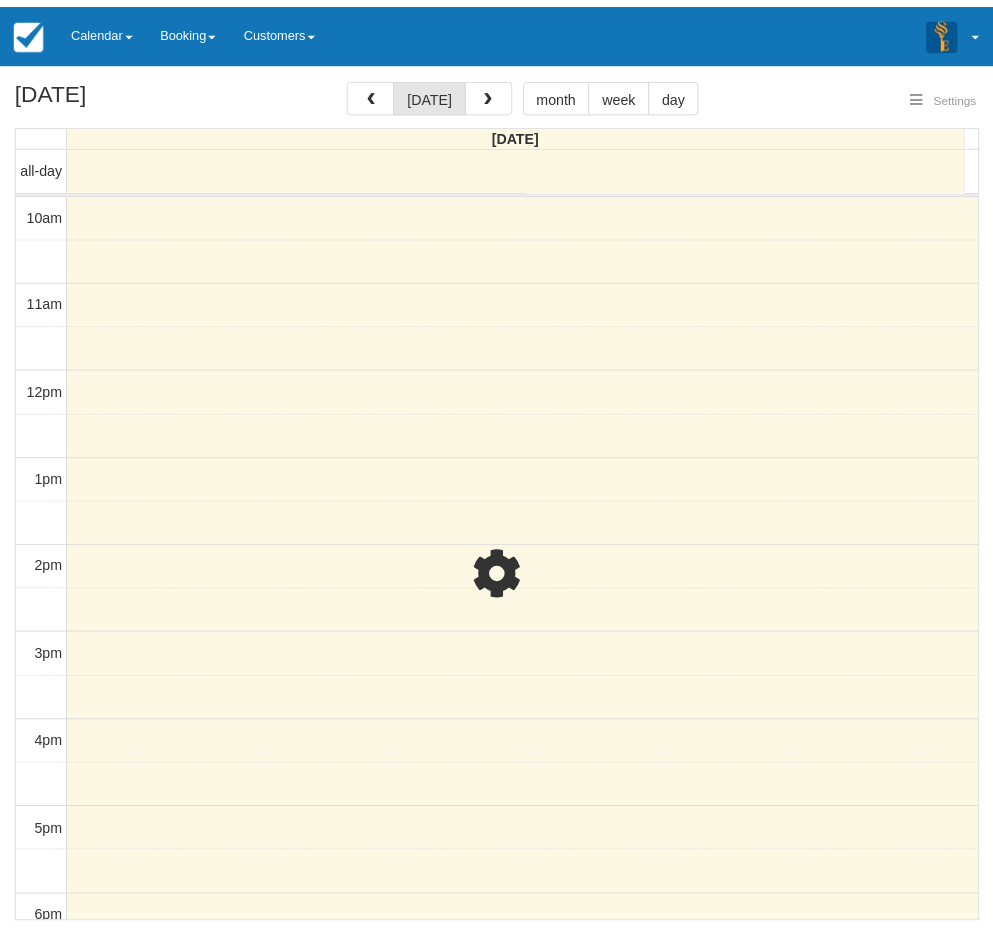 scroll, scrollTop: 371, scrollLeft: 0, axis: vertical 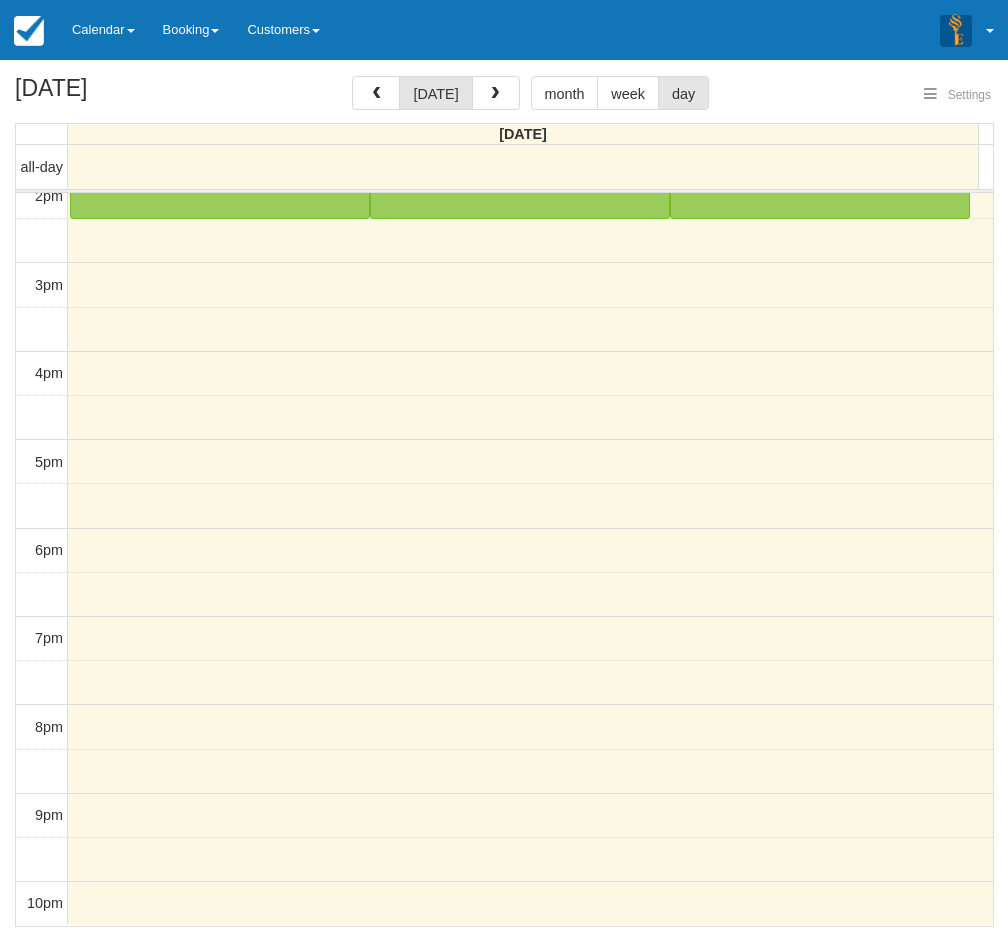 select 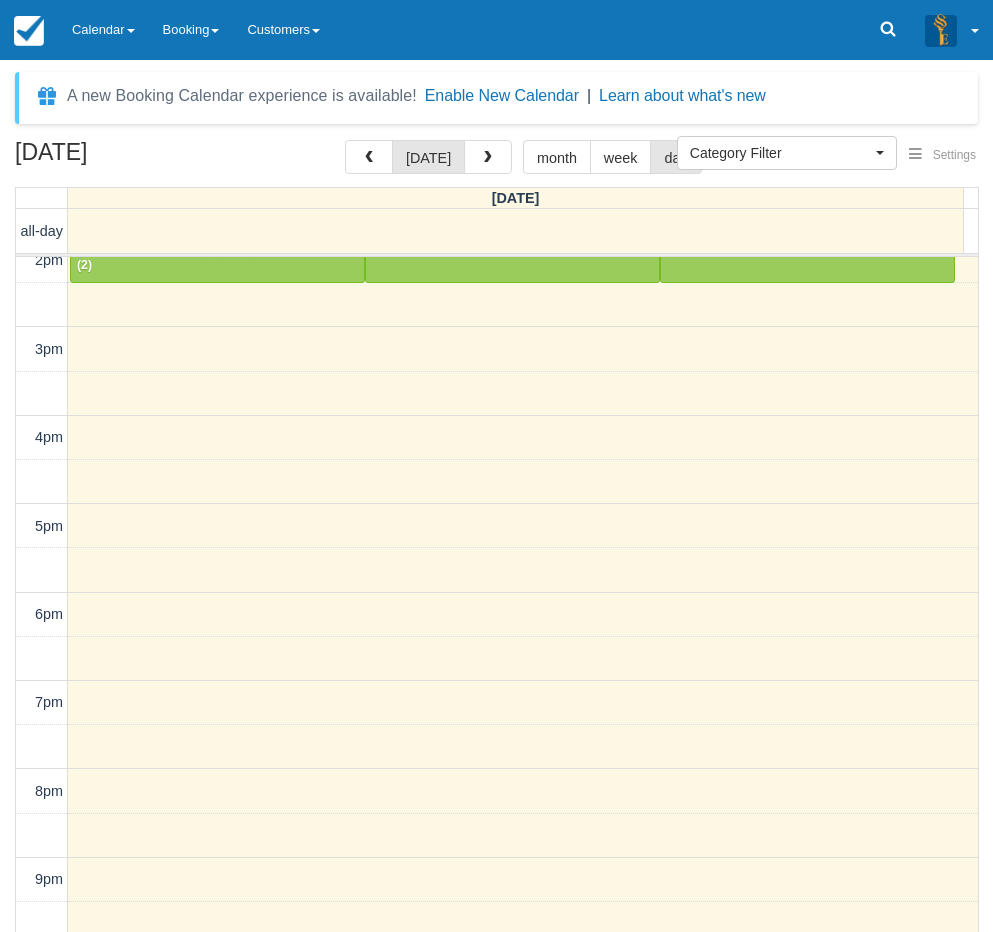 scroll, scrollTop: 64, scrollLeft: 0, axis: vertical 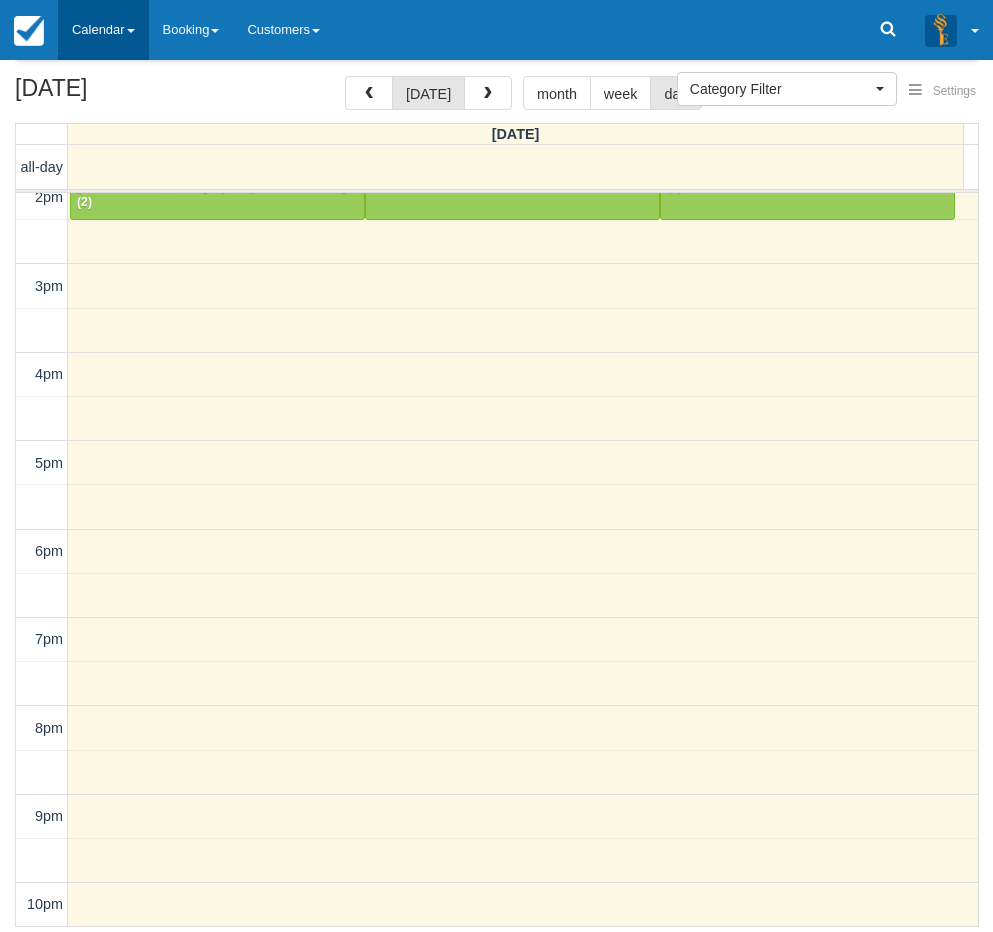 click on "Calendar" at bounding box center [103, 30] 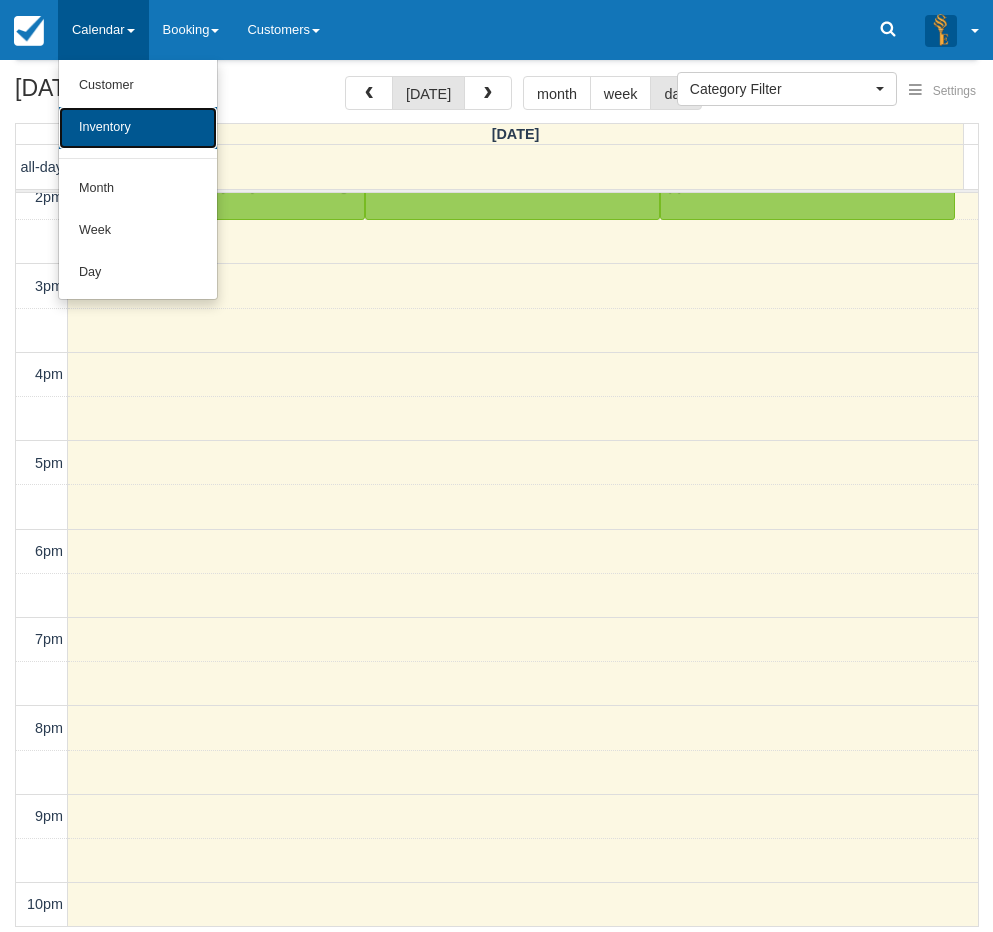click on "Inventory" at bounding box center (138, 128) 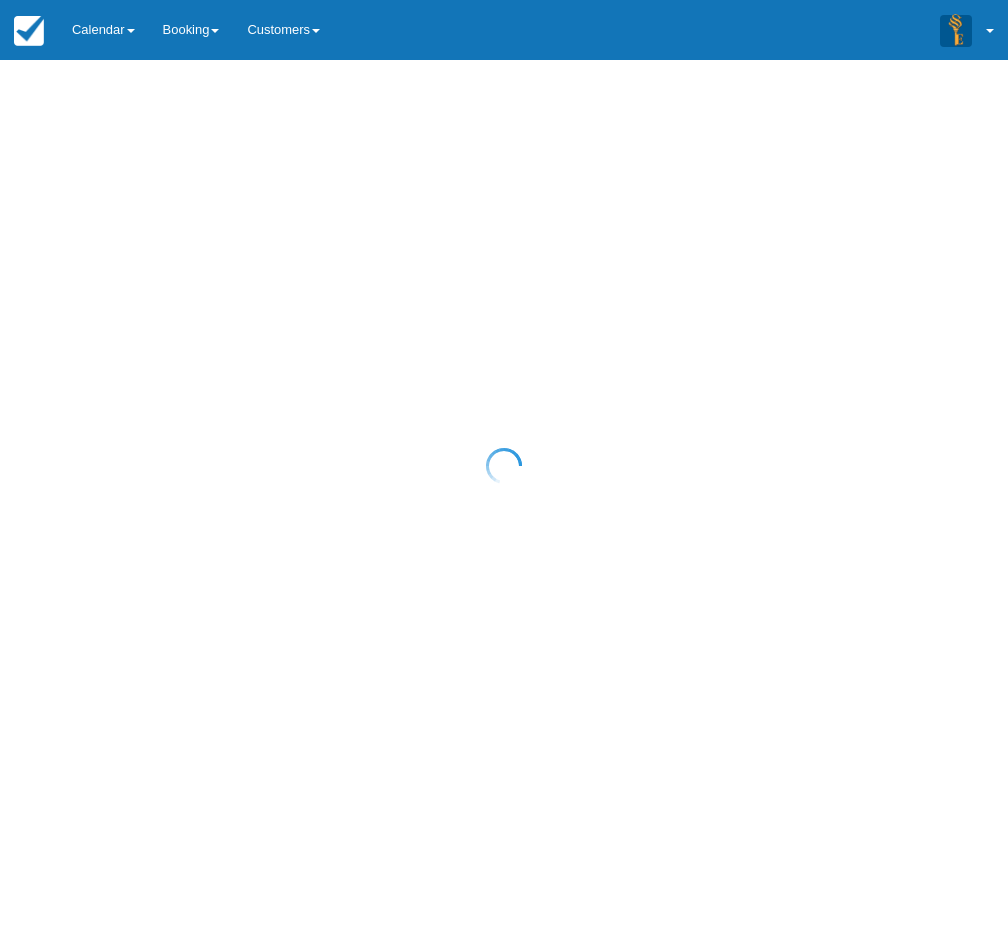 scroll, scrollTop: 0, scrollLeft: 0, axis: both 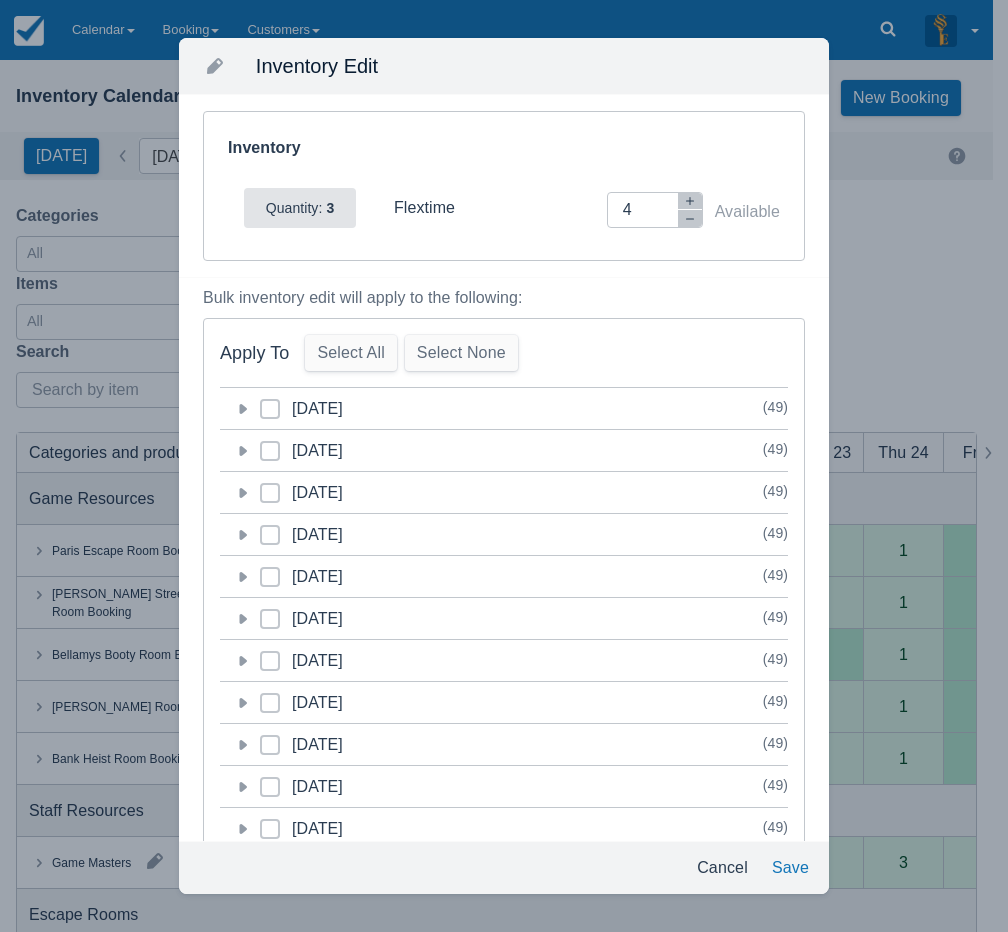 click 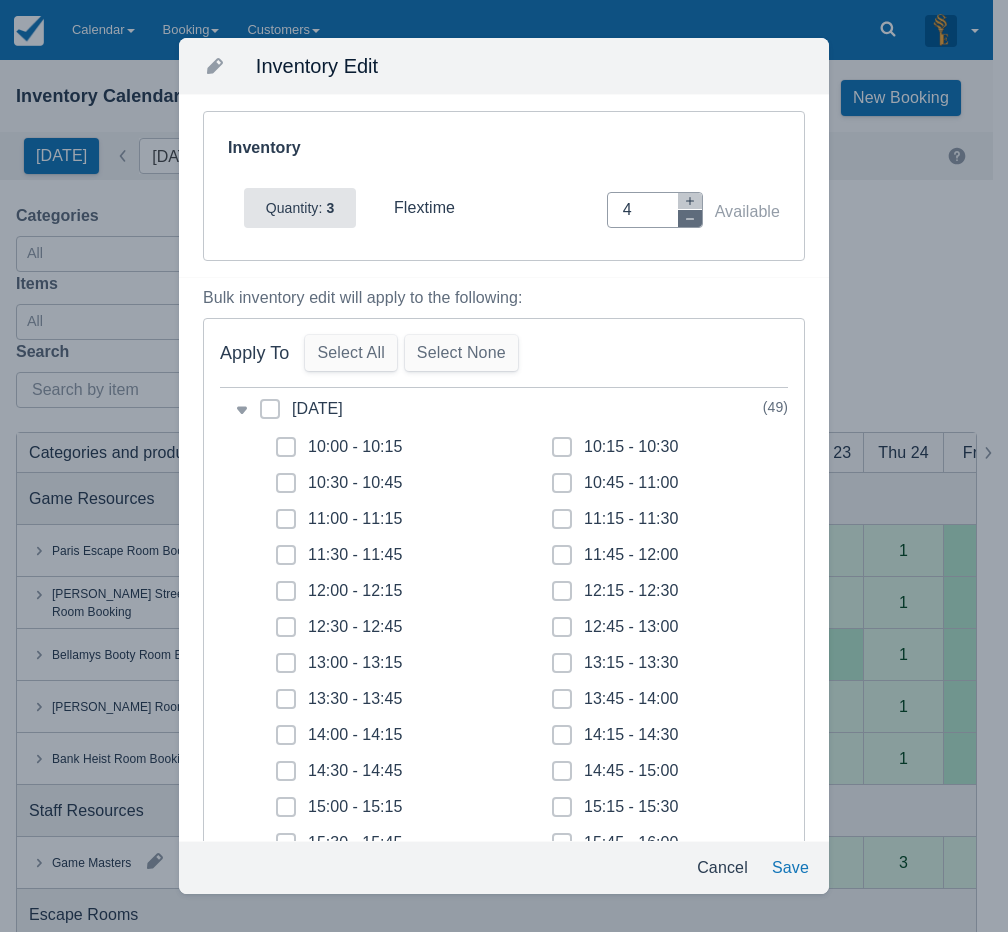 click 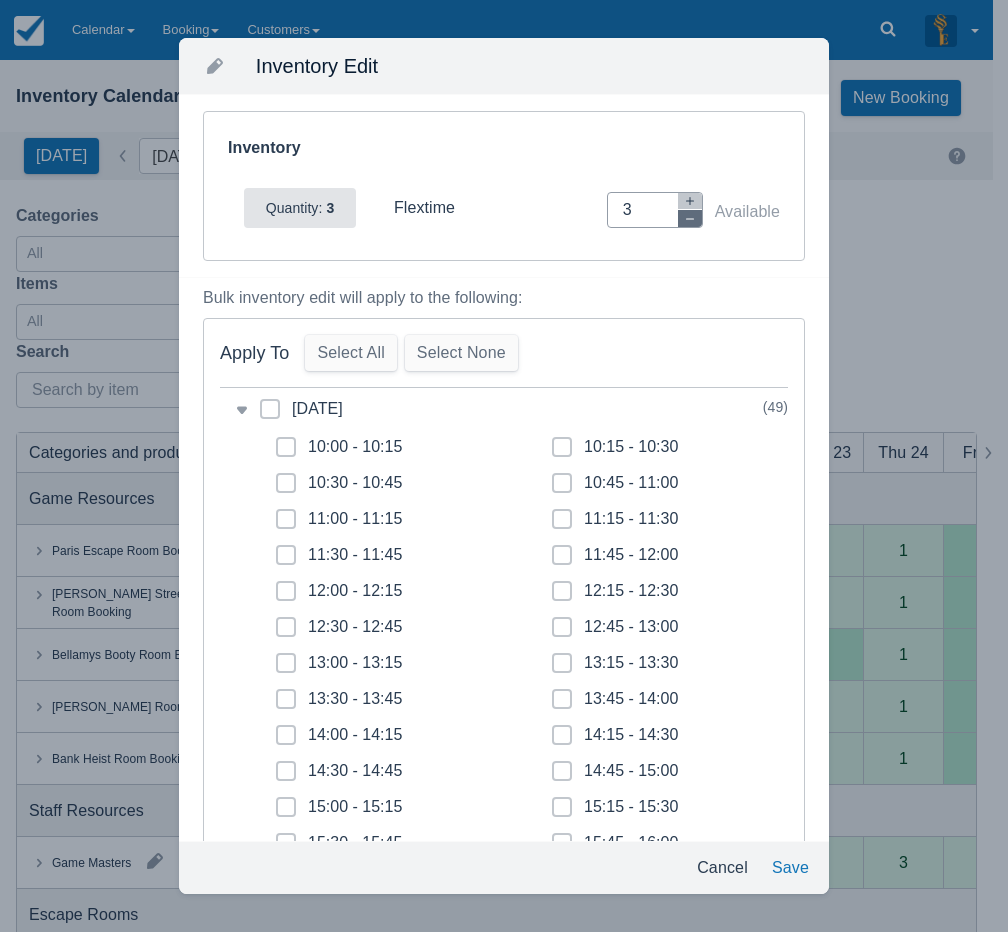 click 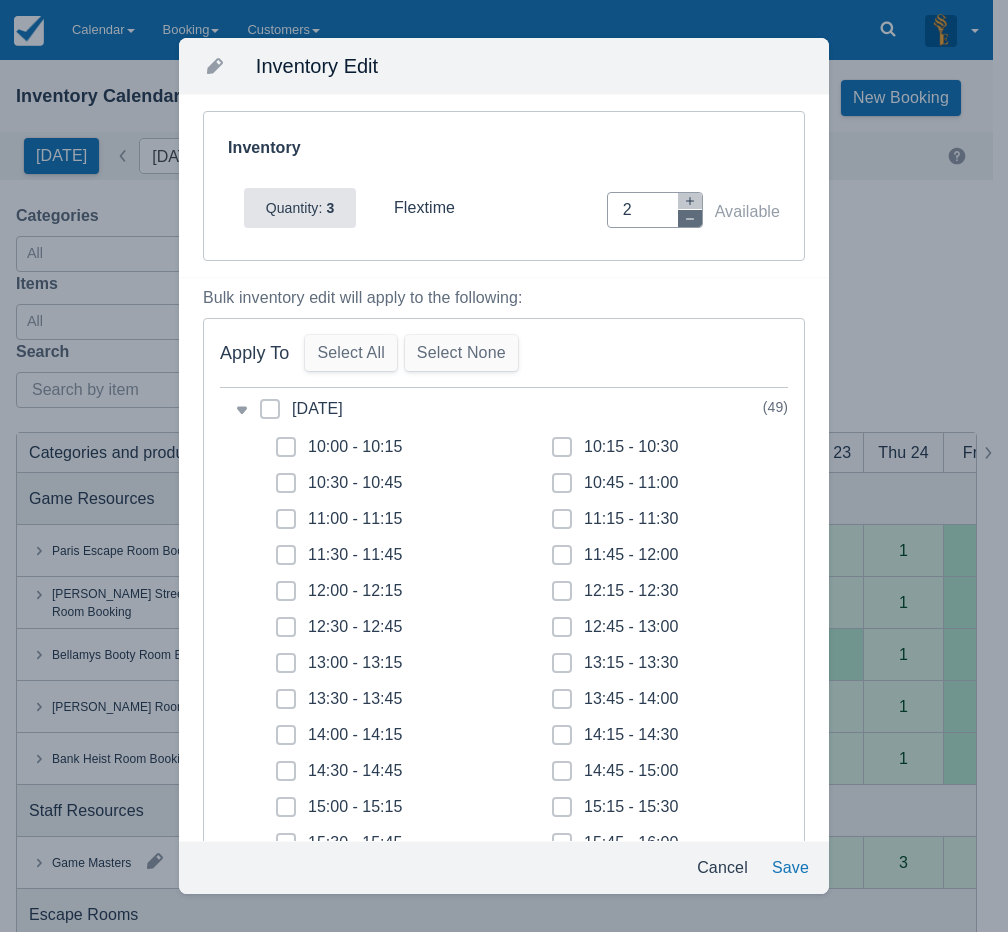 click 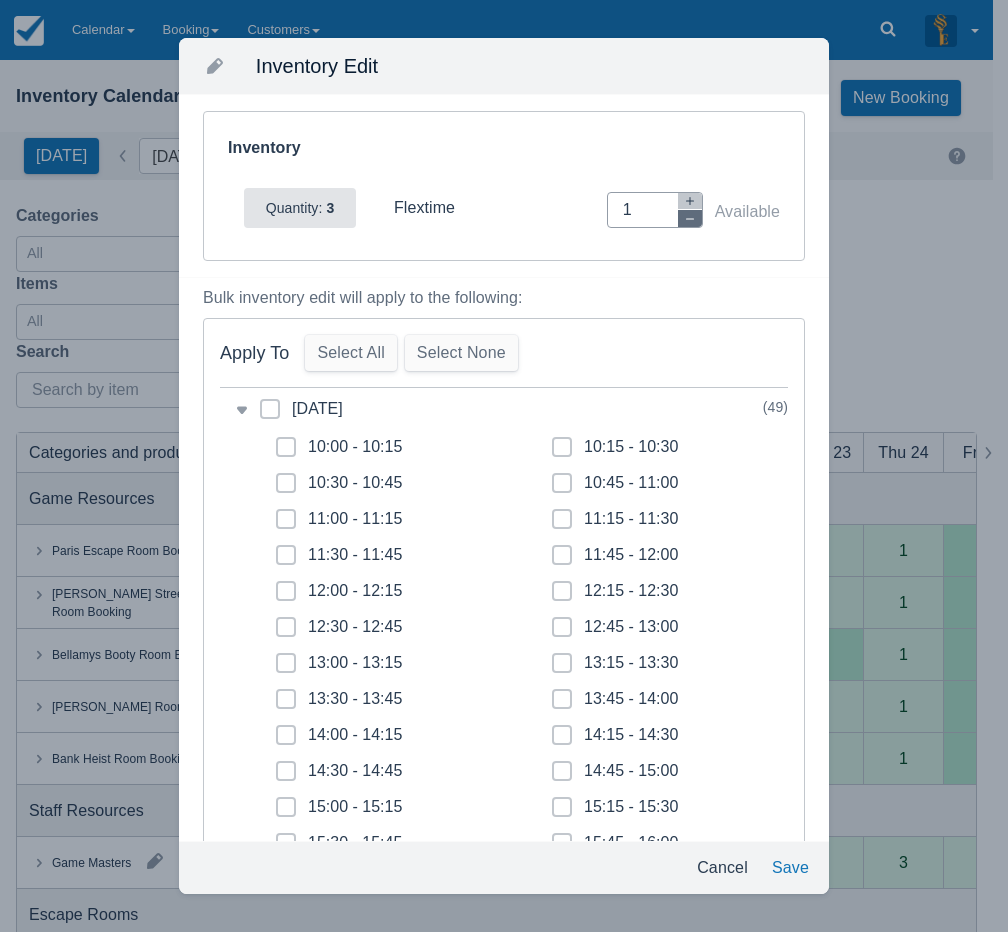 click 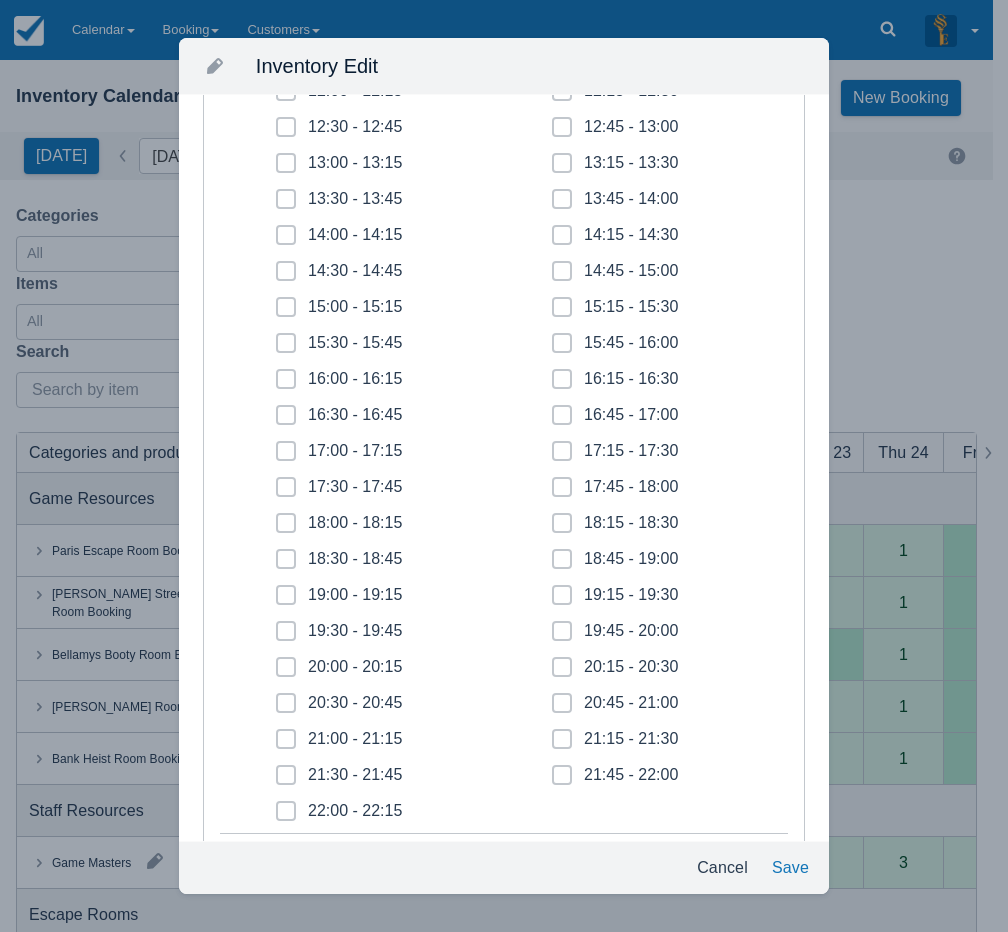 scroll, scrollTop: 600, scrollLeft: 0, axis: vertical 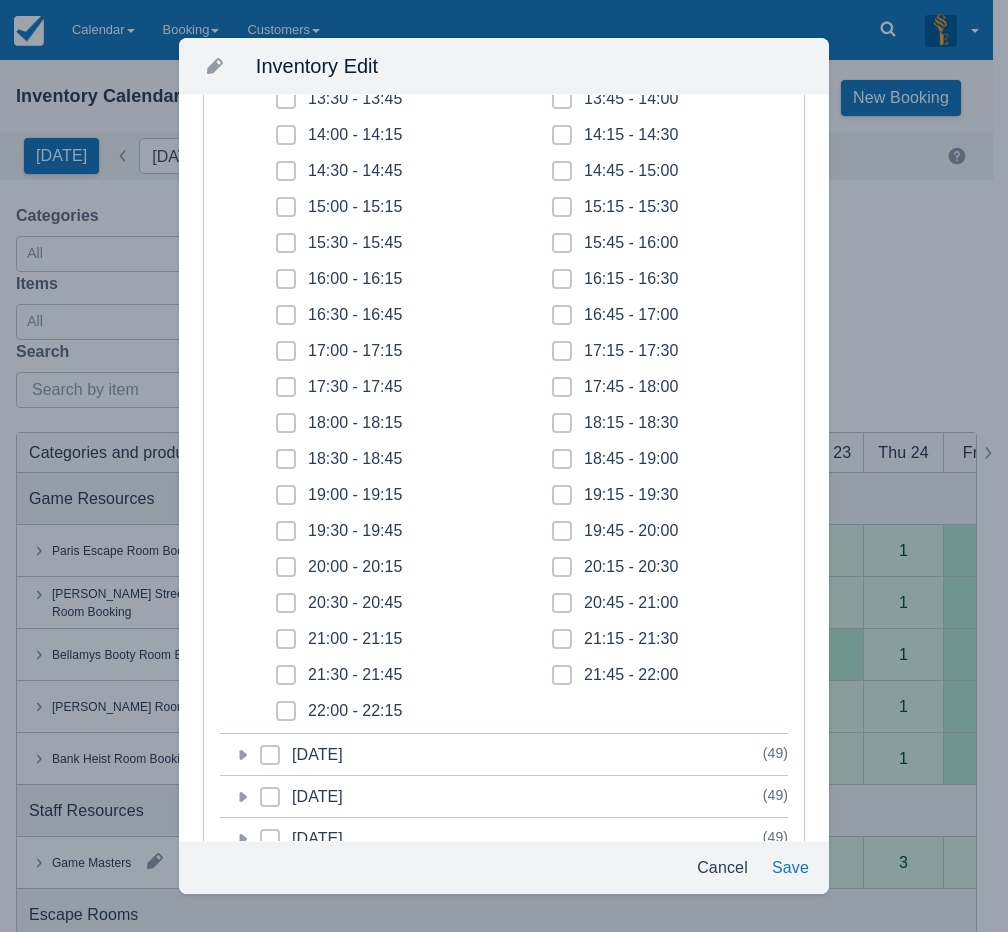 click 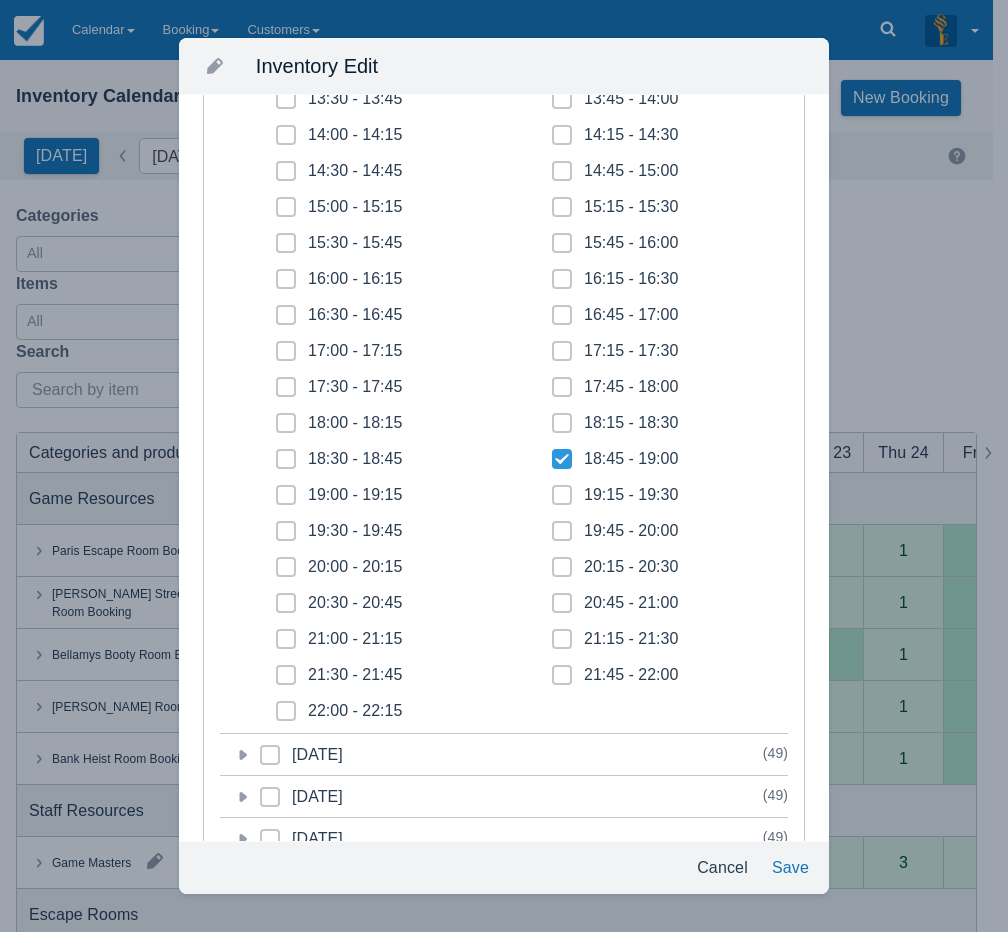 checkbox on "true" 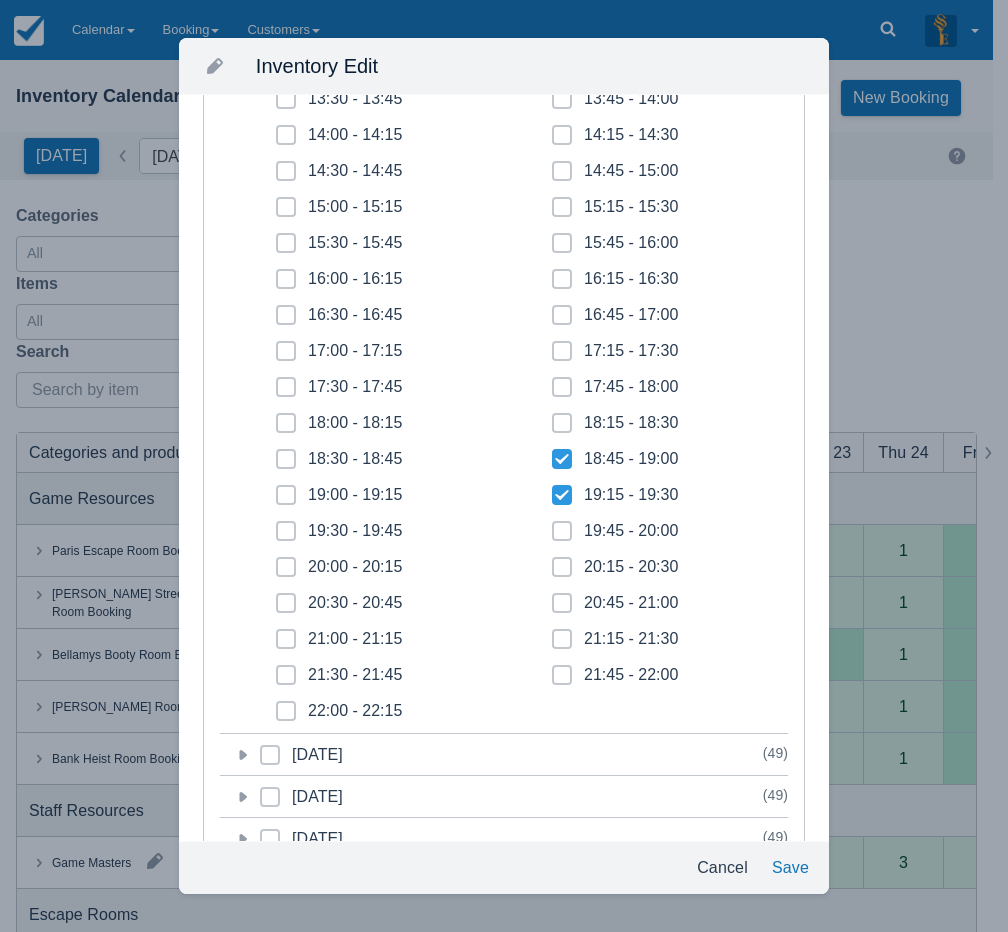 checkbox on "true" 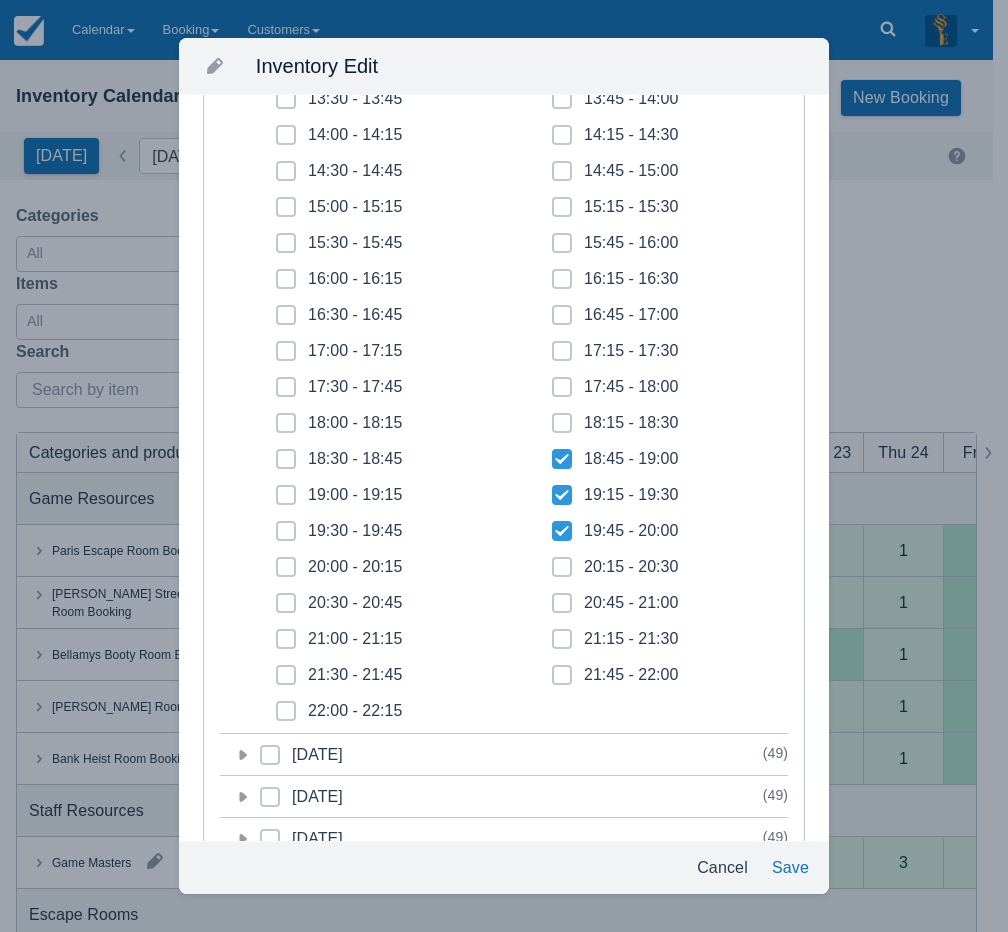checkbox on "true" 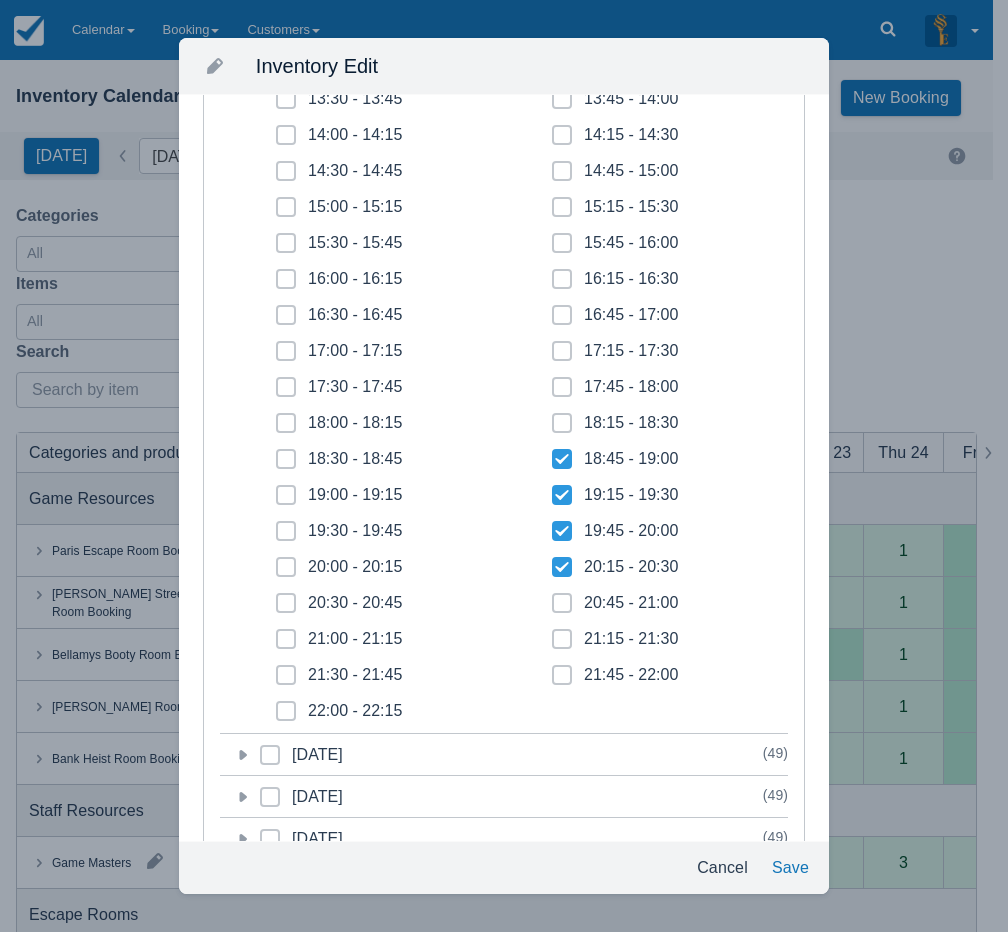 checkbox on "true" 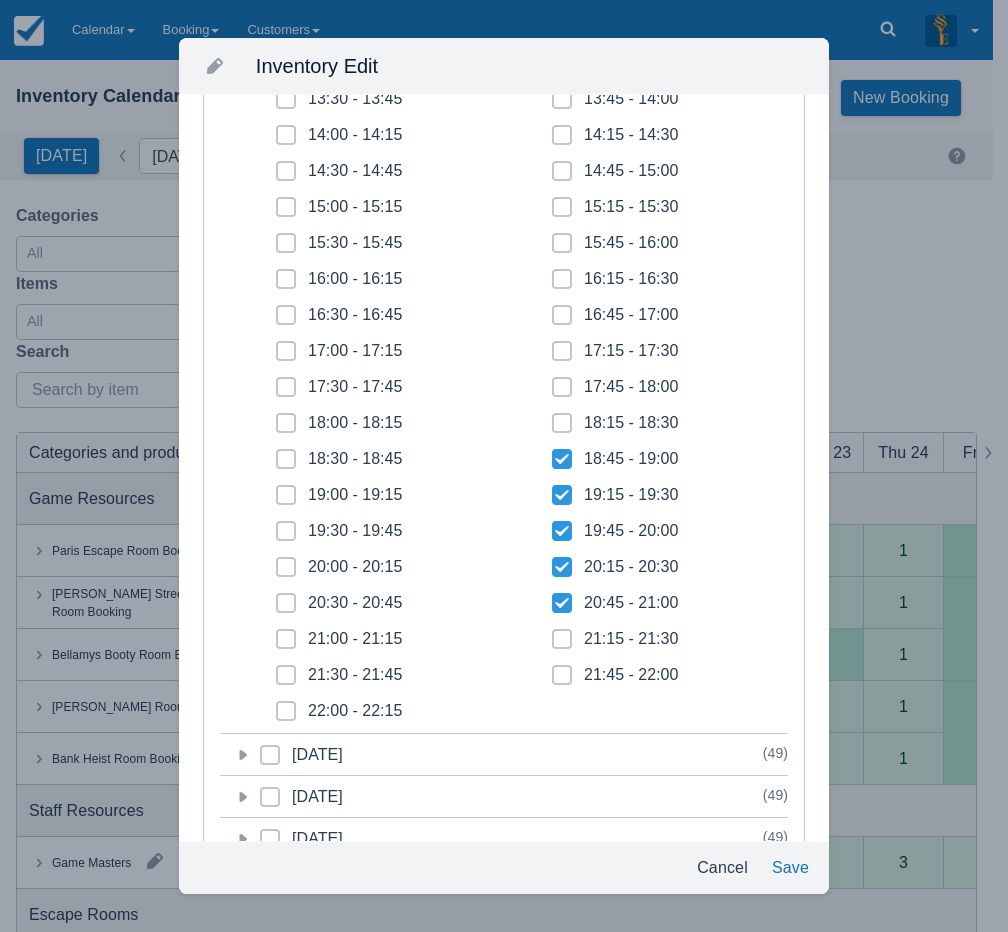 checkbox on "true" 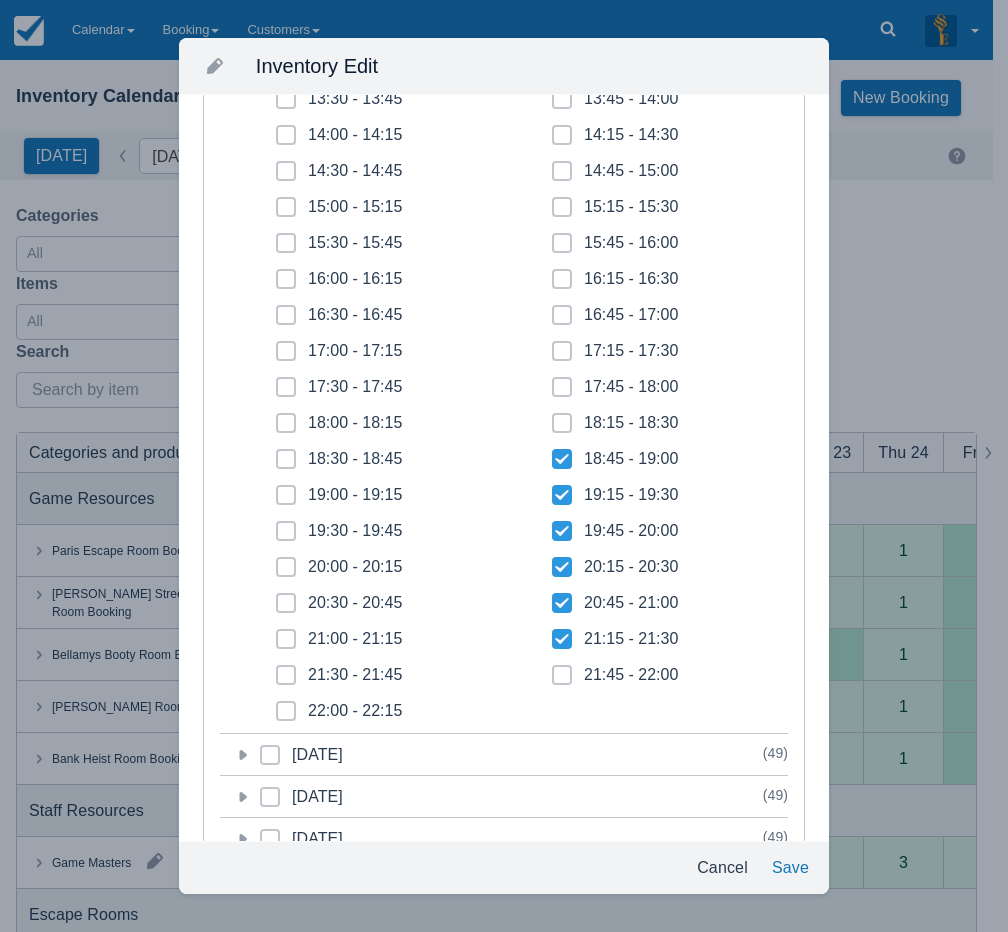 click 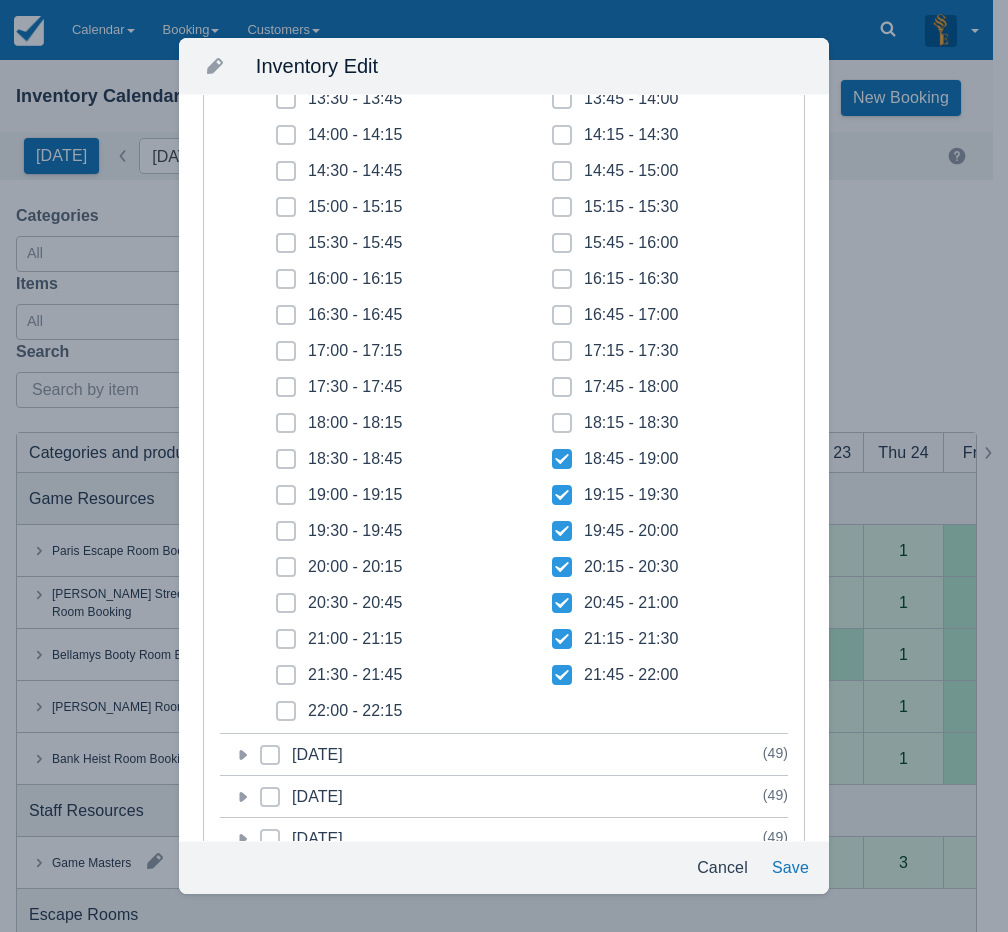 checkbox on "true" 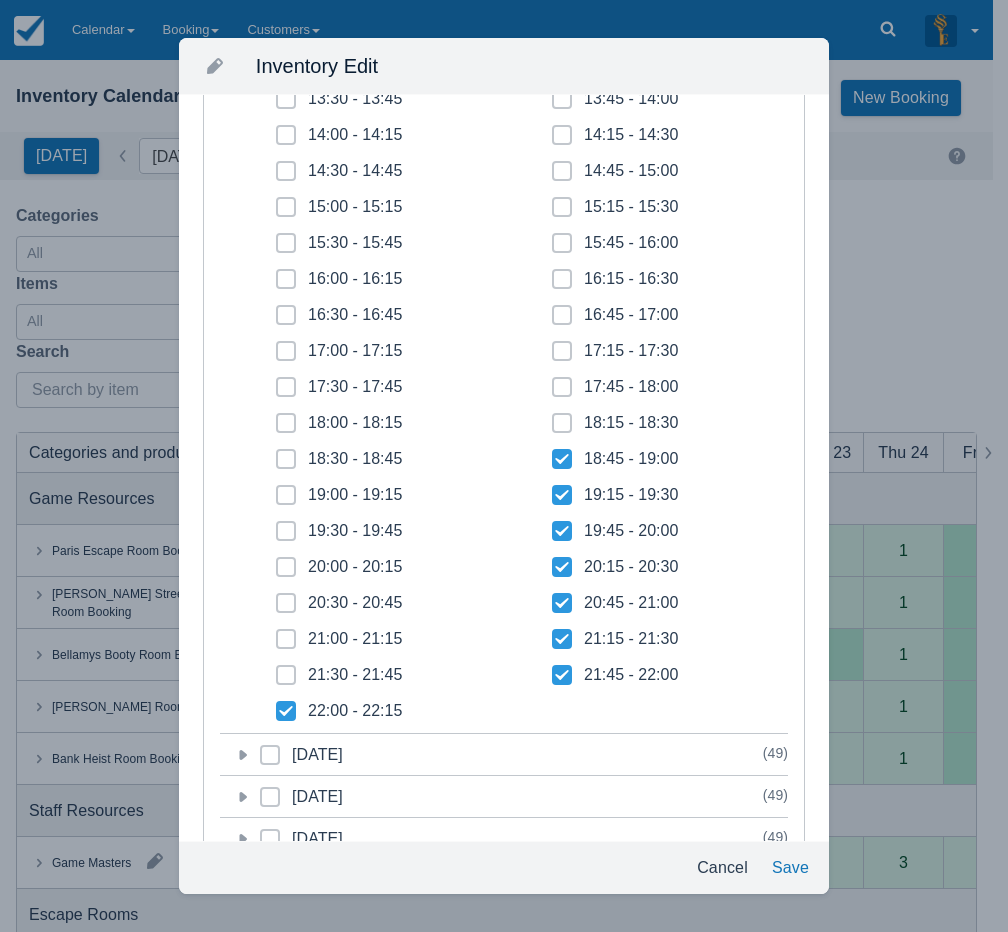 checkbox on "true" 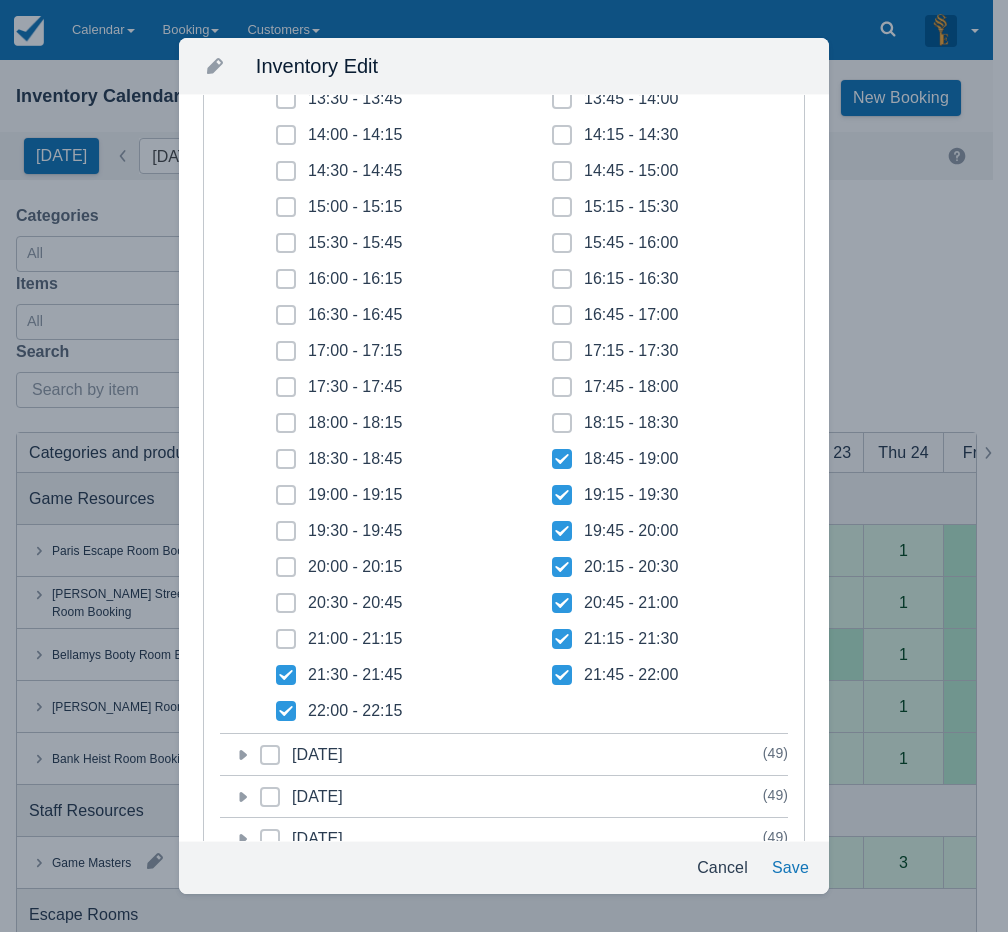 checkbox on "true" 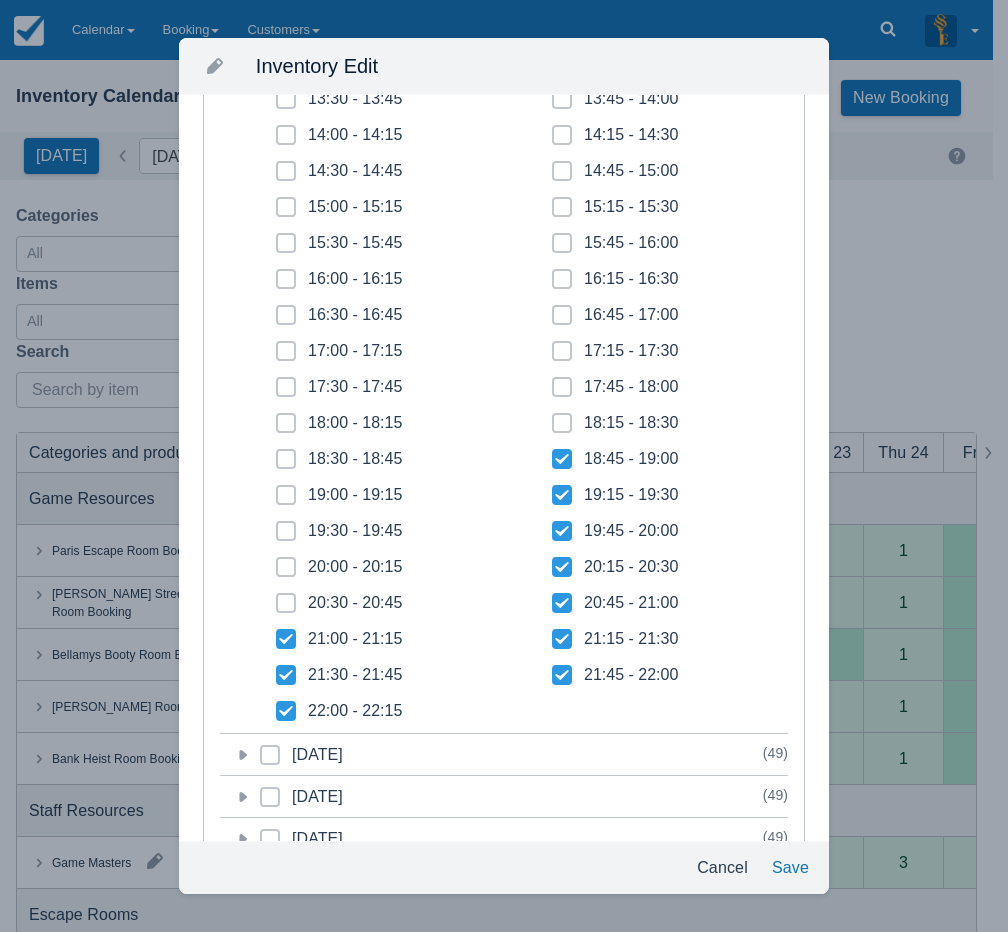 checkbox on "true" 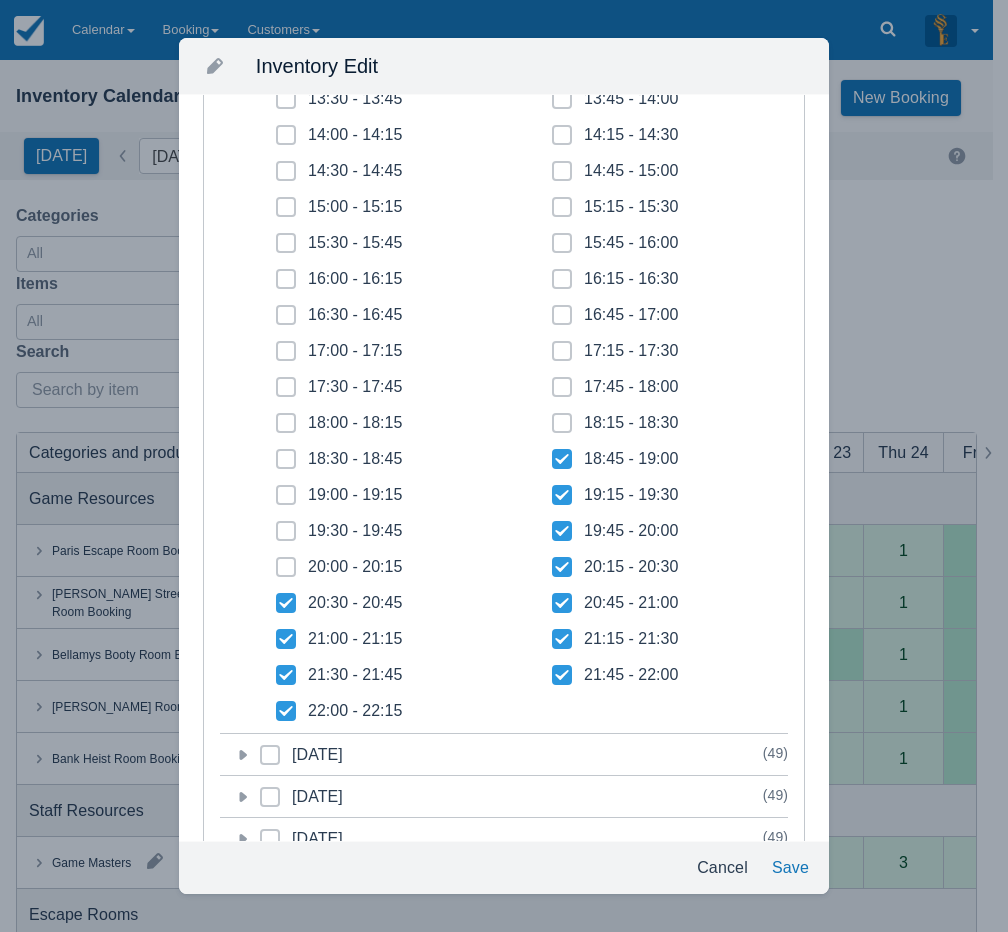 checkbox on "true" 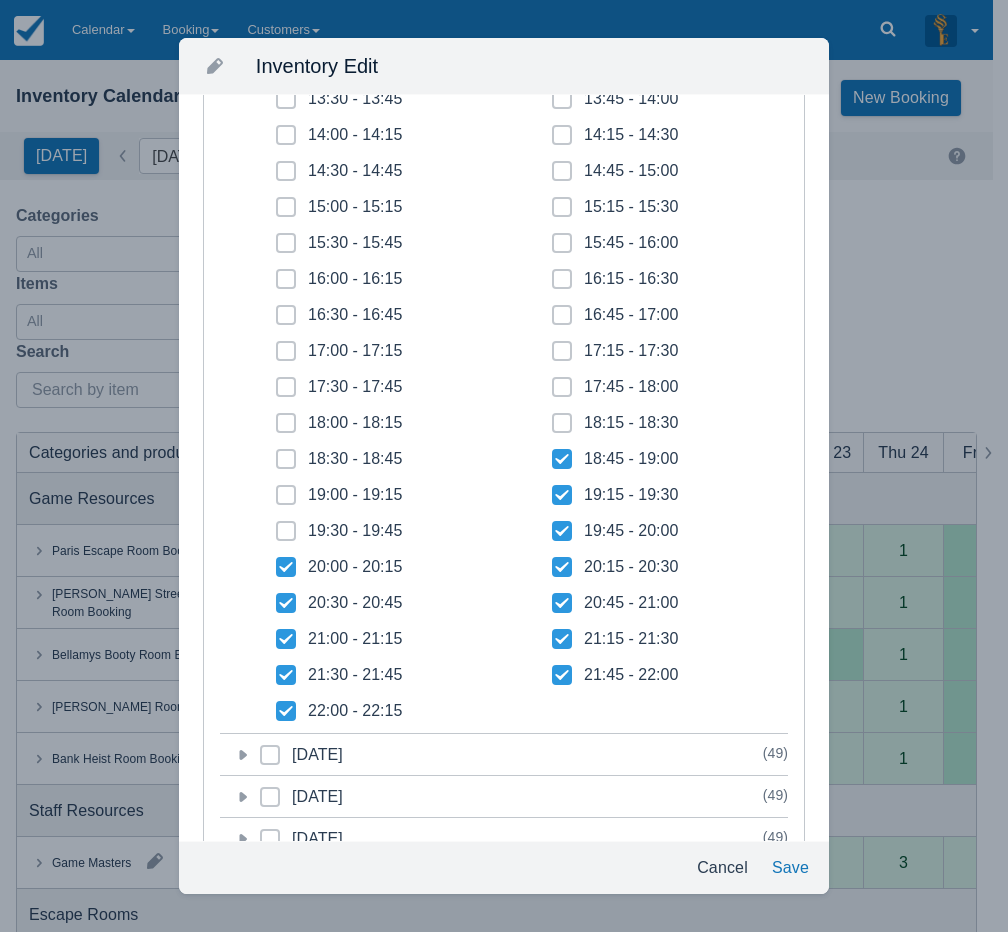 click at bounding box center [286, 539] 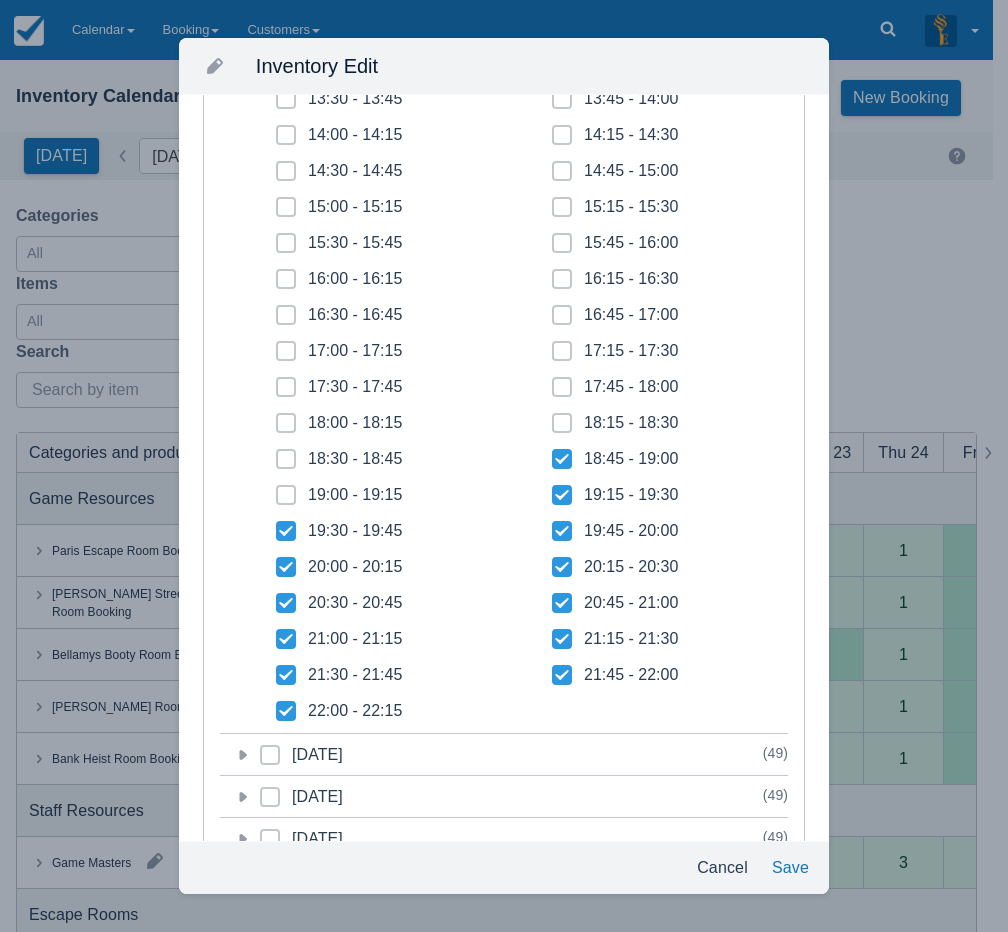 checkbox on "true" 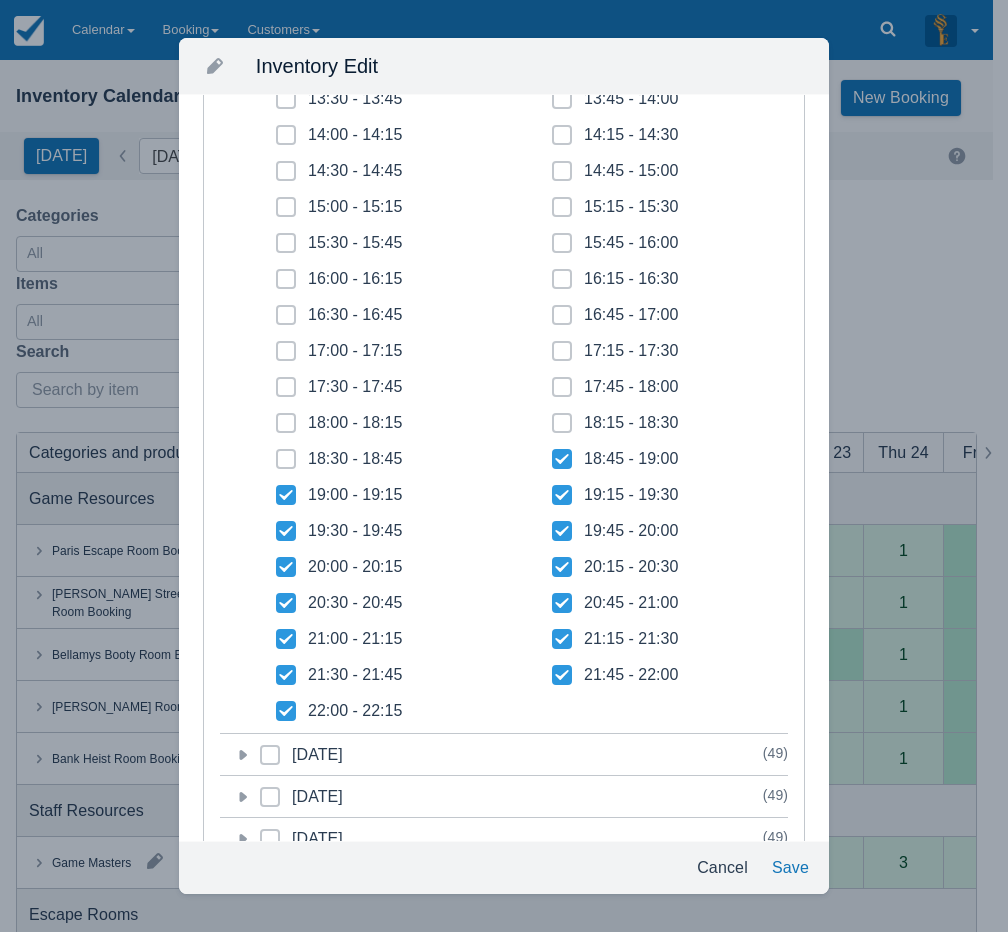 checkbox on "true" 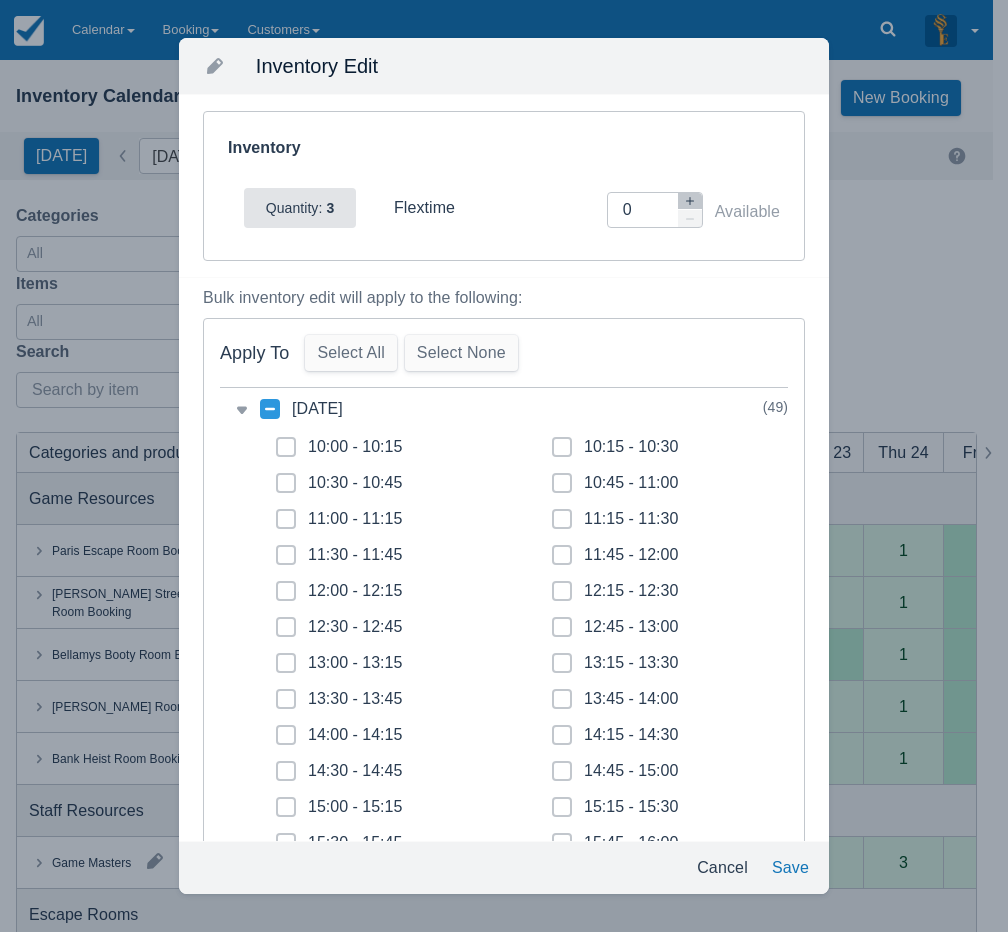 scroll, scrollTop: 700, scrollLeft: 0, axis: vertical 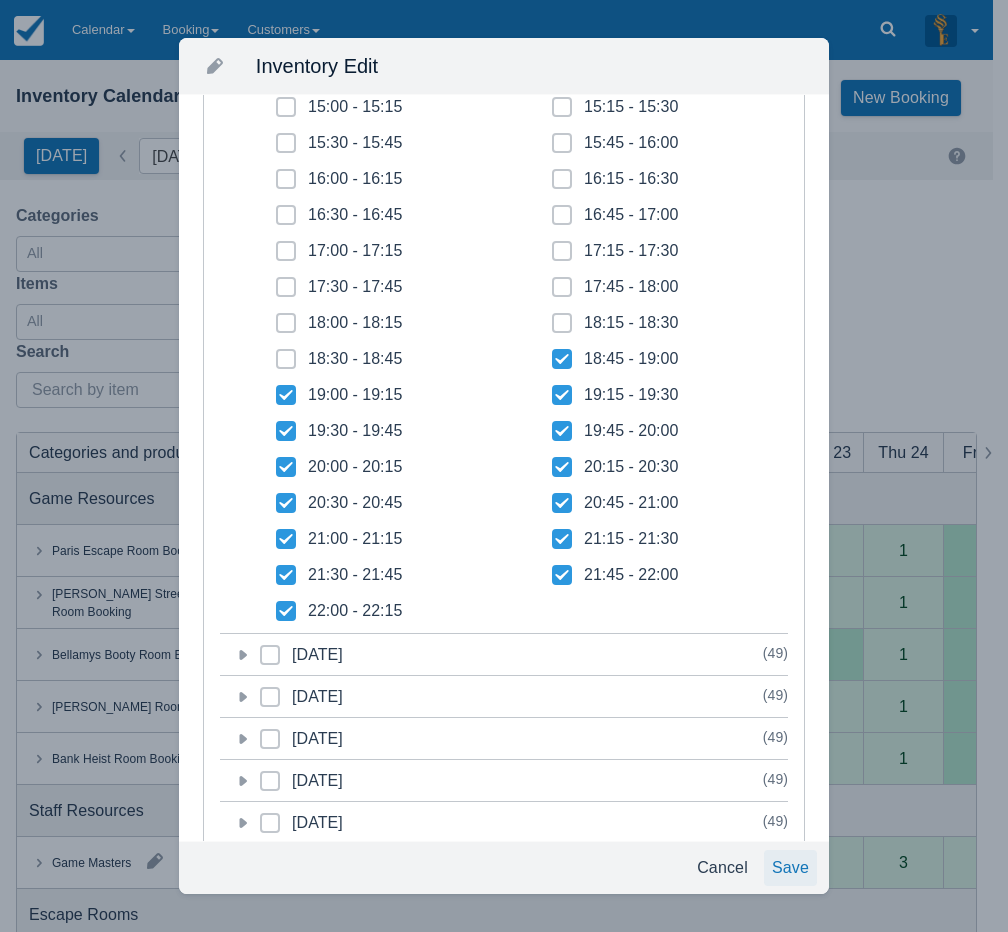 click on "Save" at bounding box center [790, 868] 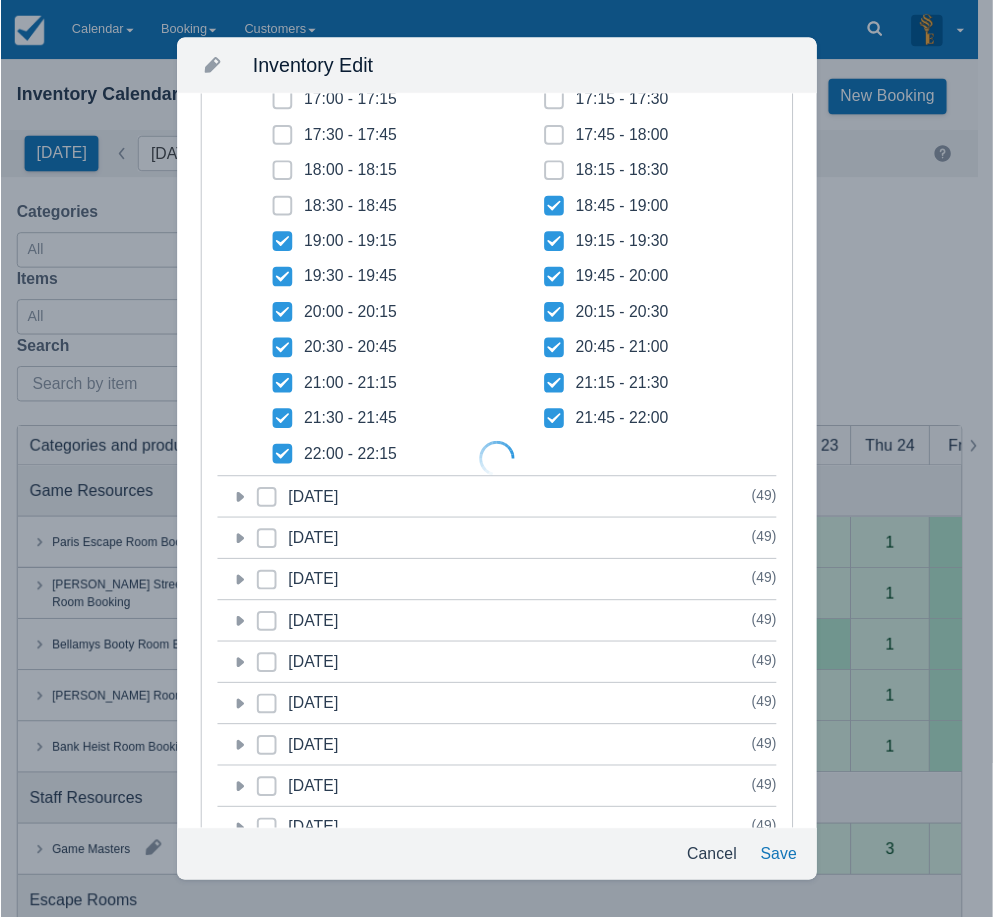 scroll, scrollTop: 550, scrollLeft: 0, axis: vertical 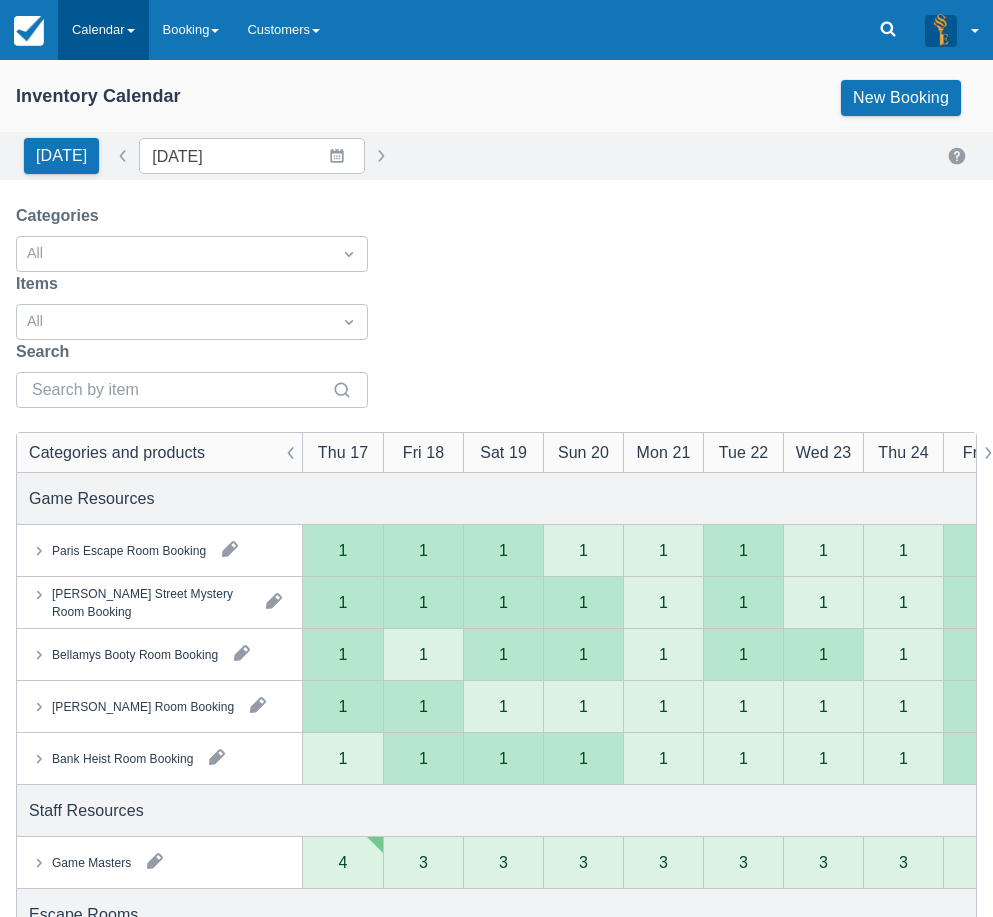 click on "Calendar" at bounding box center (103, 30) 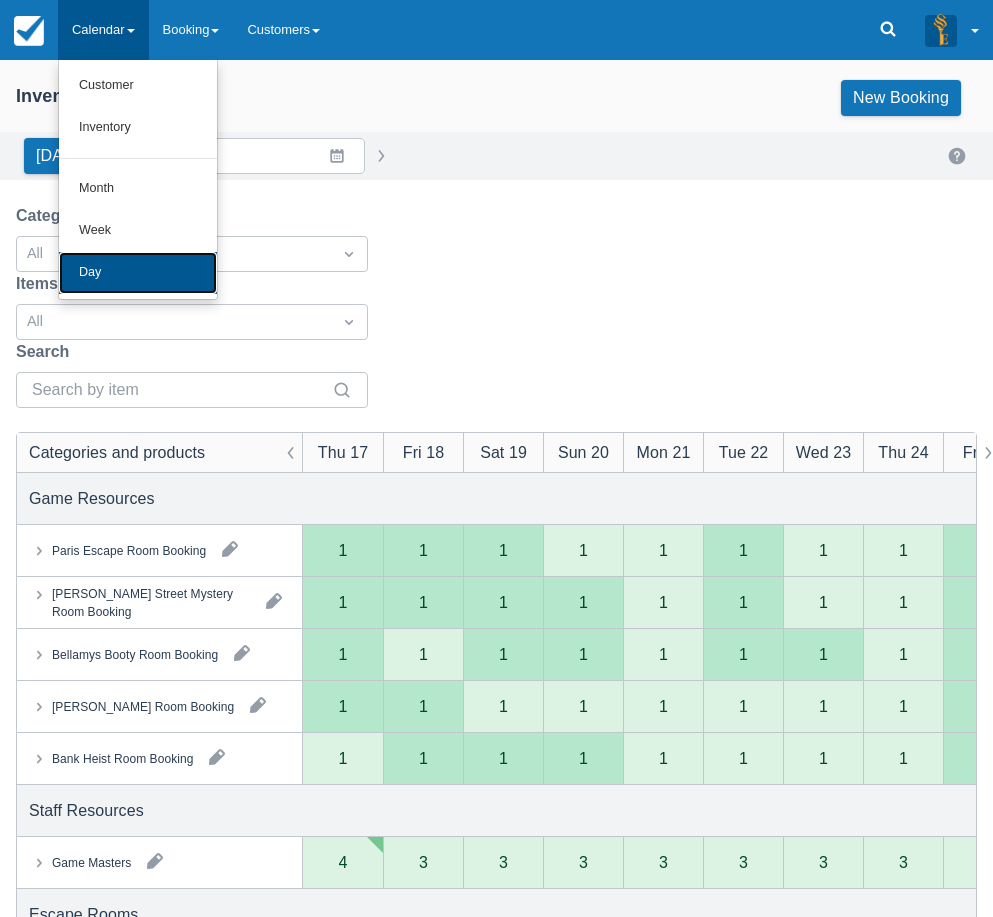 click on "Day" at bounding box center [138, 273] 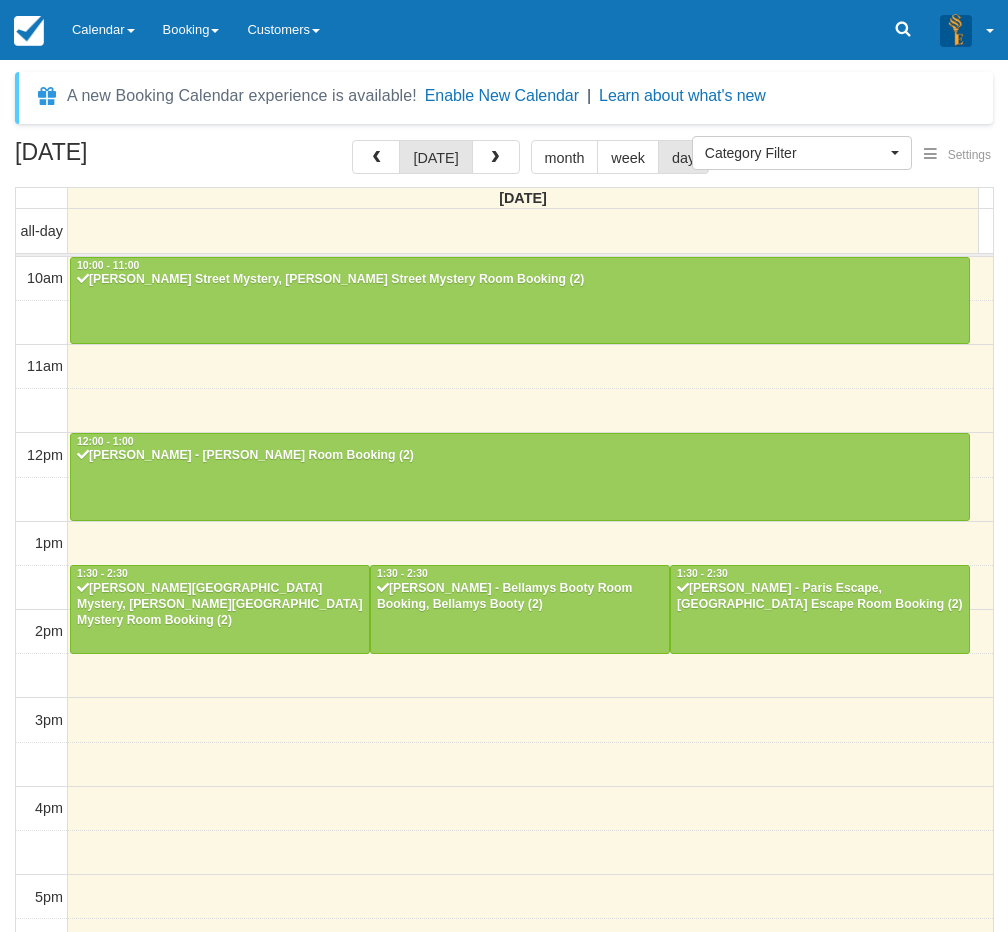 select 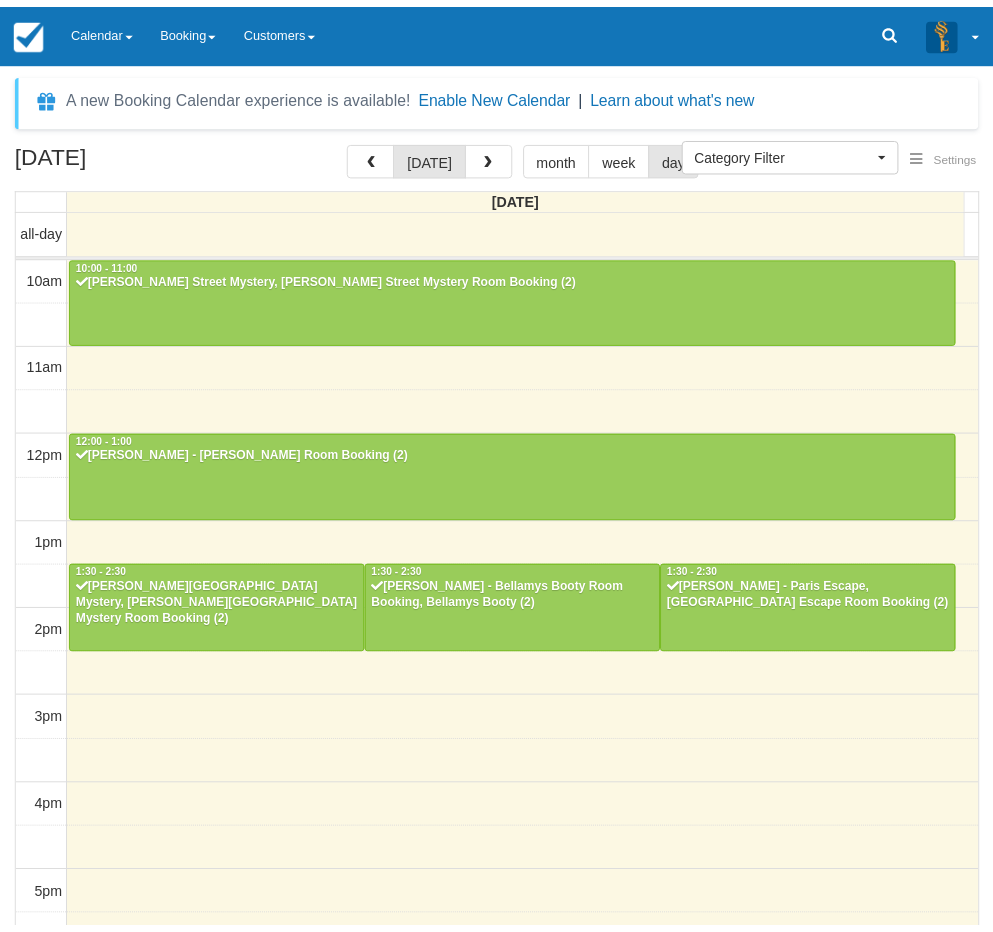 scroll, scrollTop: 0, scrollLeft: 0, axis: both 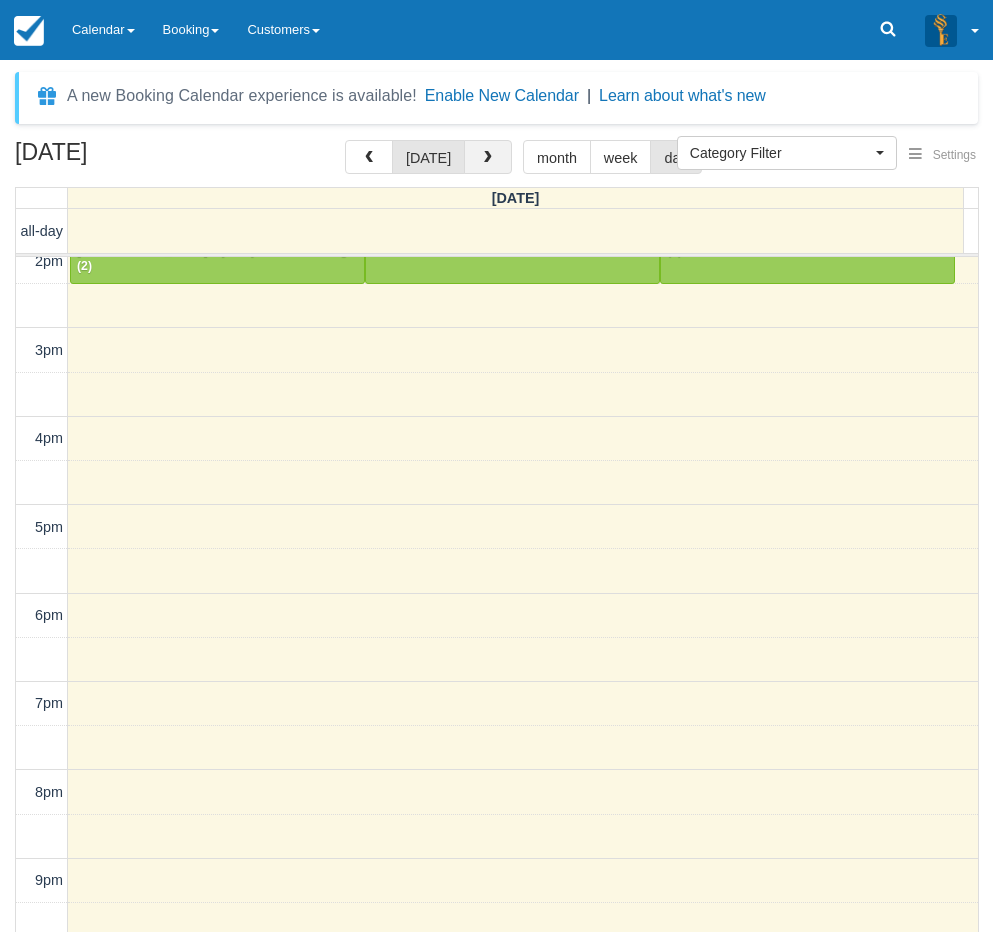 click at bounding box center (488, 158) 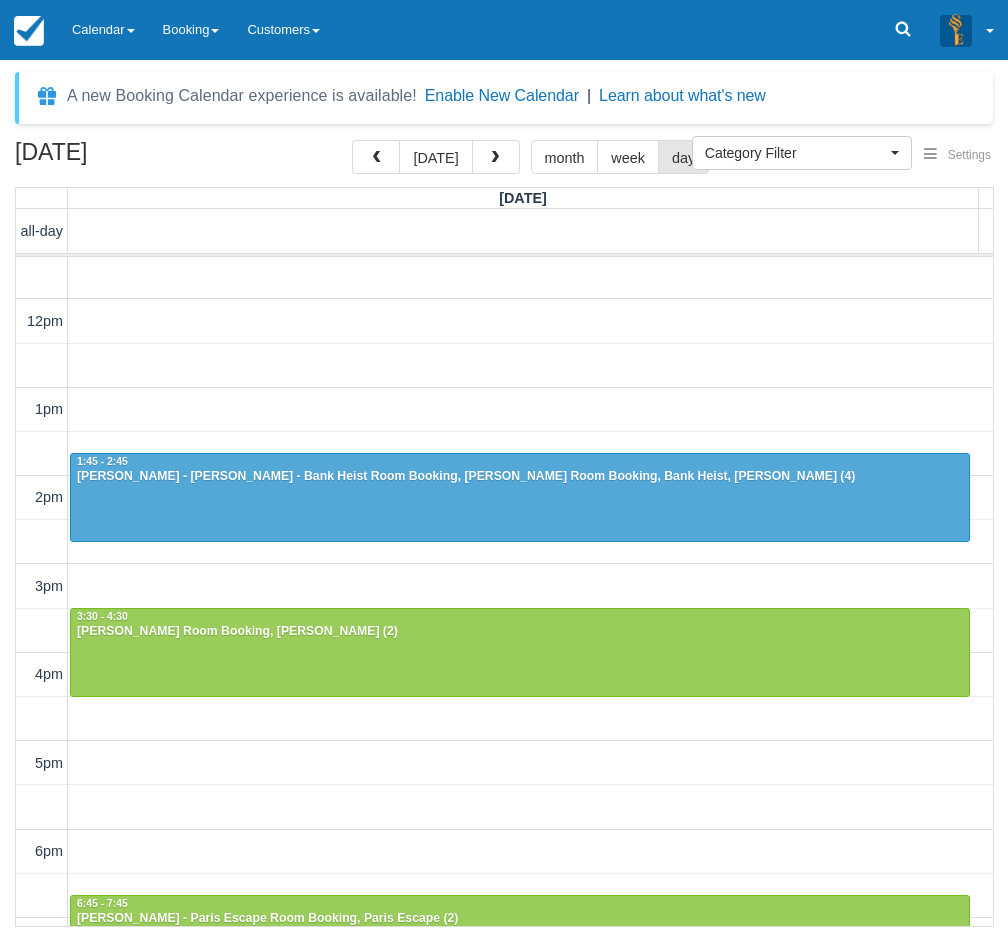 scroll, scrollTop: 434, scrollLeft: 0, axis: vertical 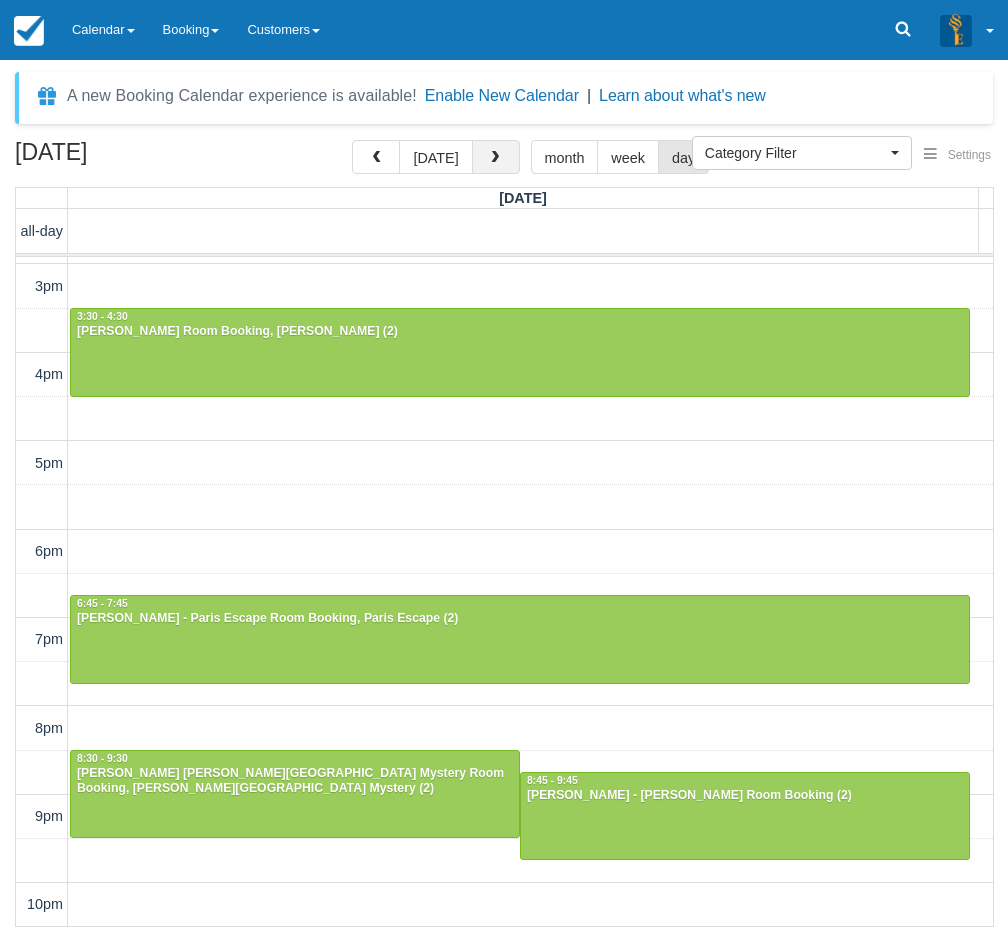 click at bounding box center (495, 158) 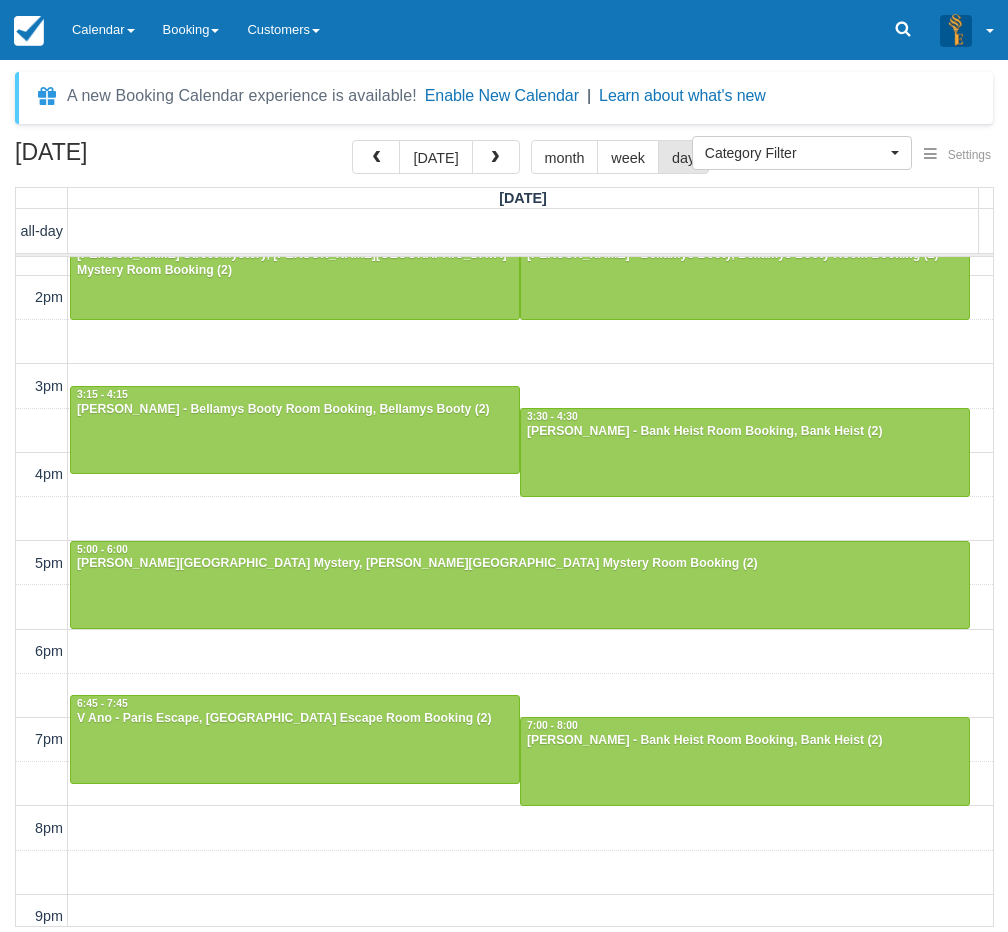 scroll, scrollTop: 234, scrollLeft: 0, axis: vertical 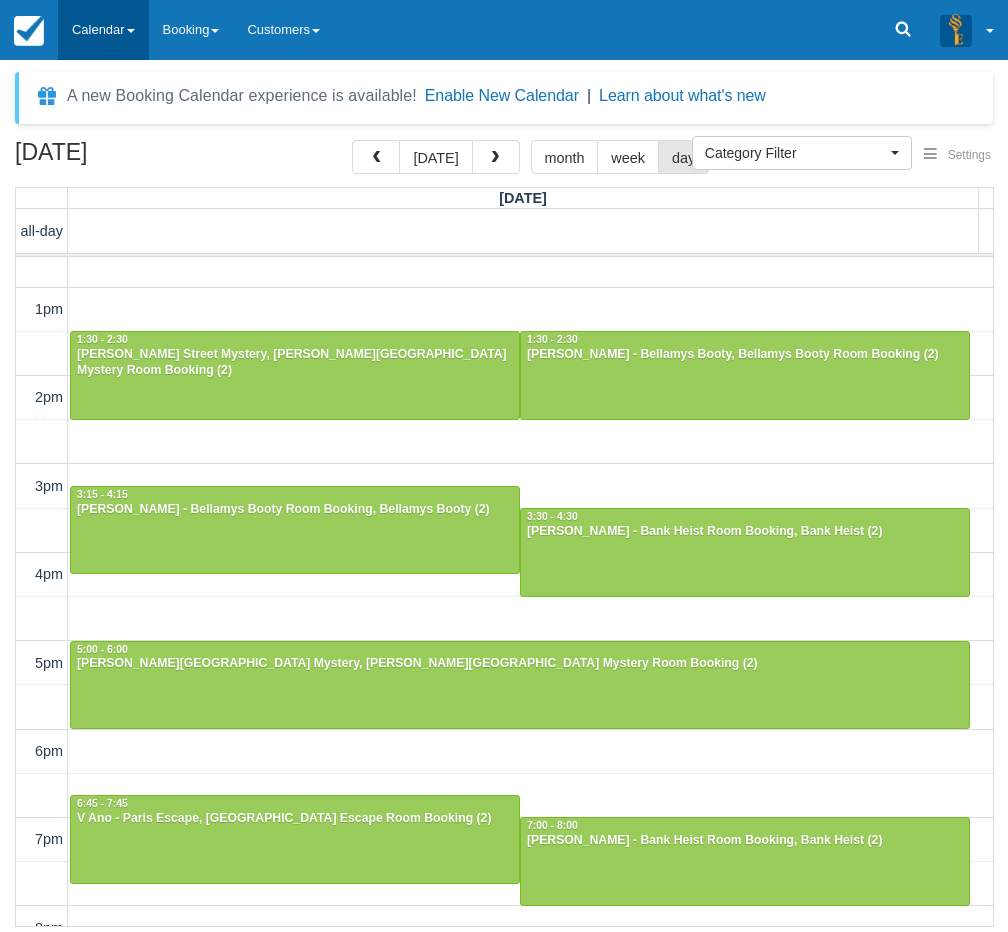 click on "Calendar" at bounding box center (103, 30) 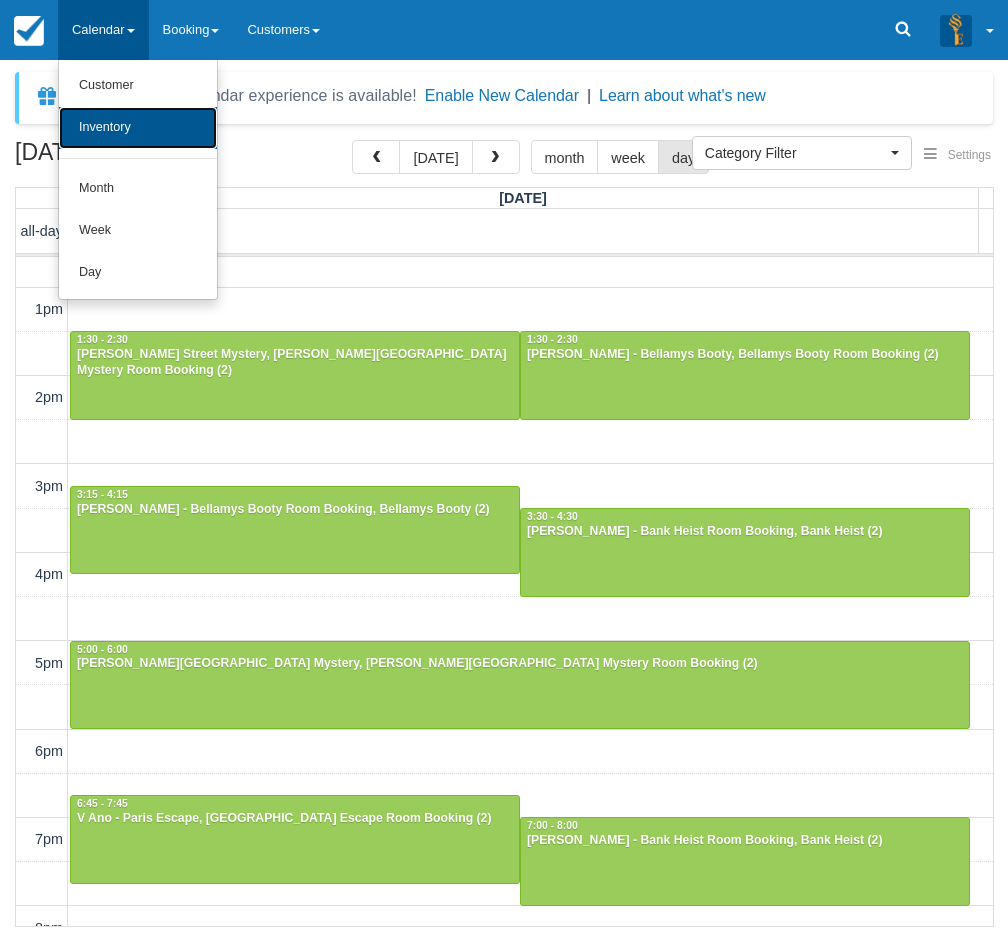 click on "Inventory" at bounding box center [138, 128] 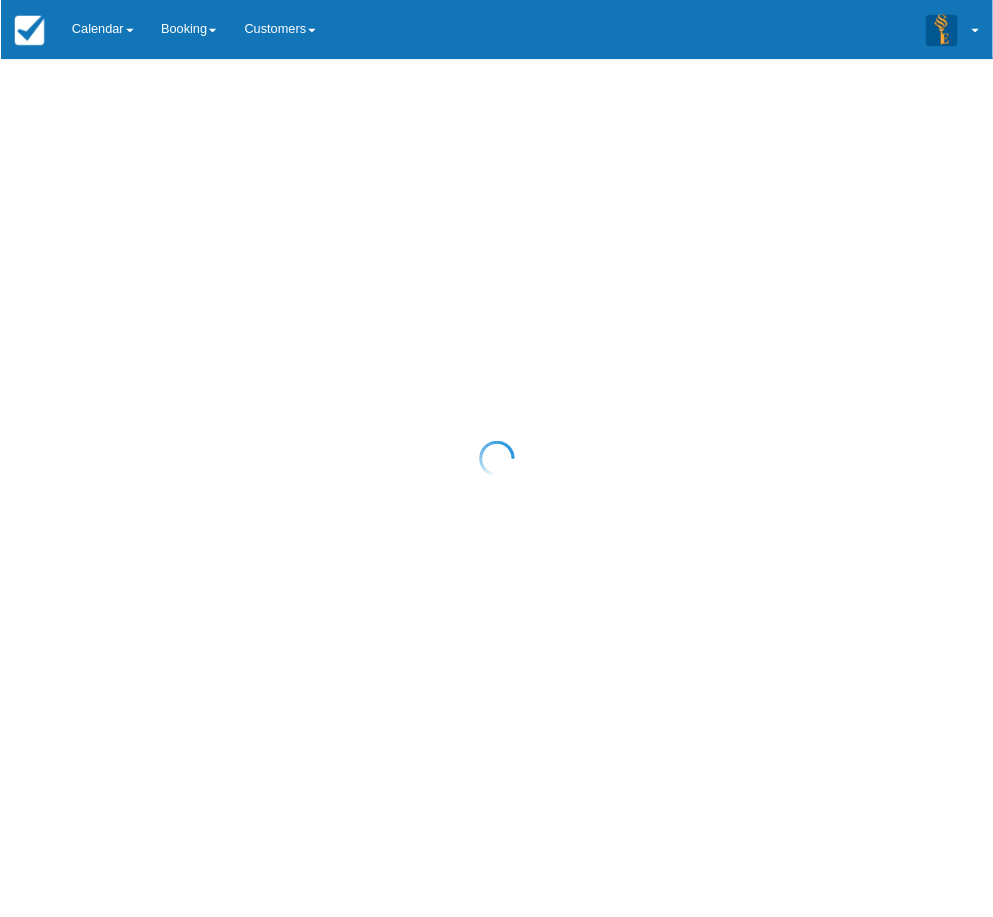 scroll, scrollTop: 0, scrollLeft: 0, axis: both 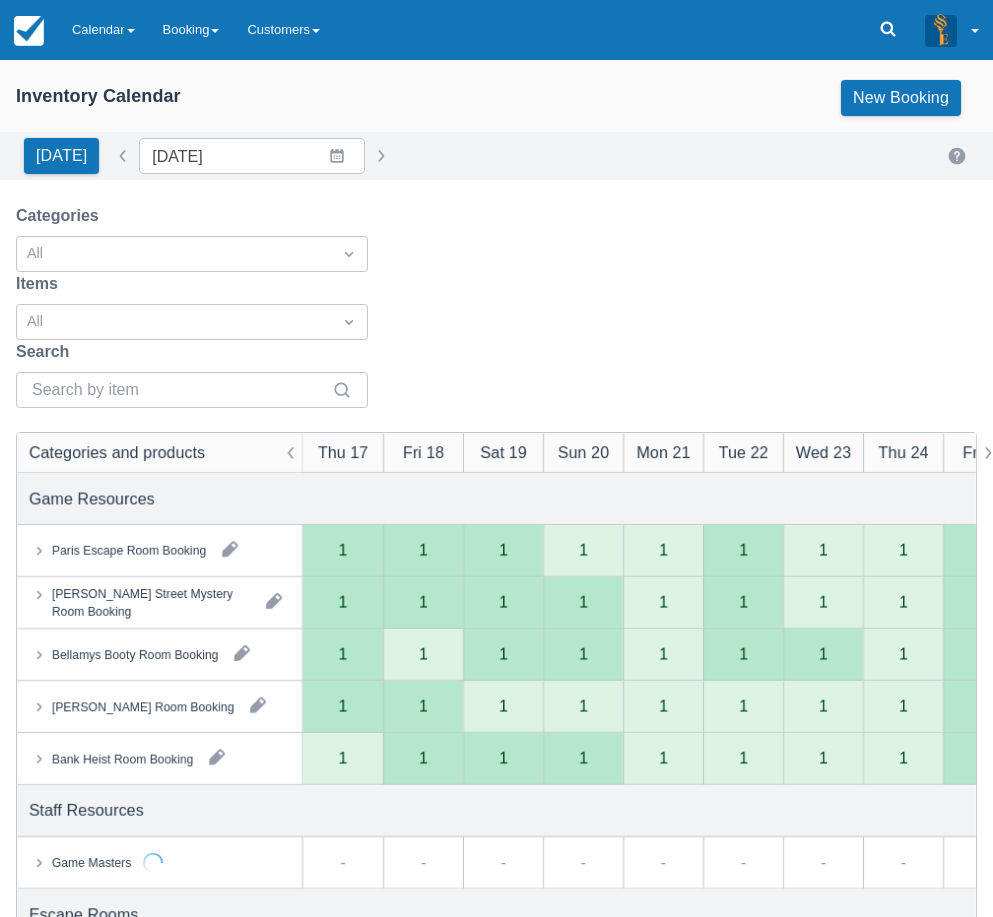 click on "Game Masters" at bounding box center (91, 863) 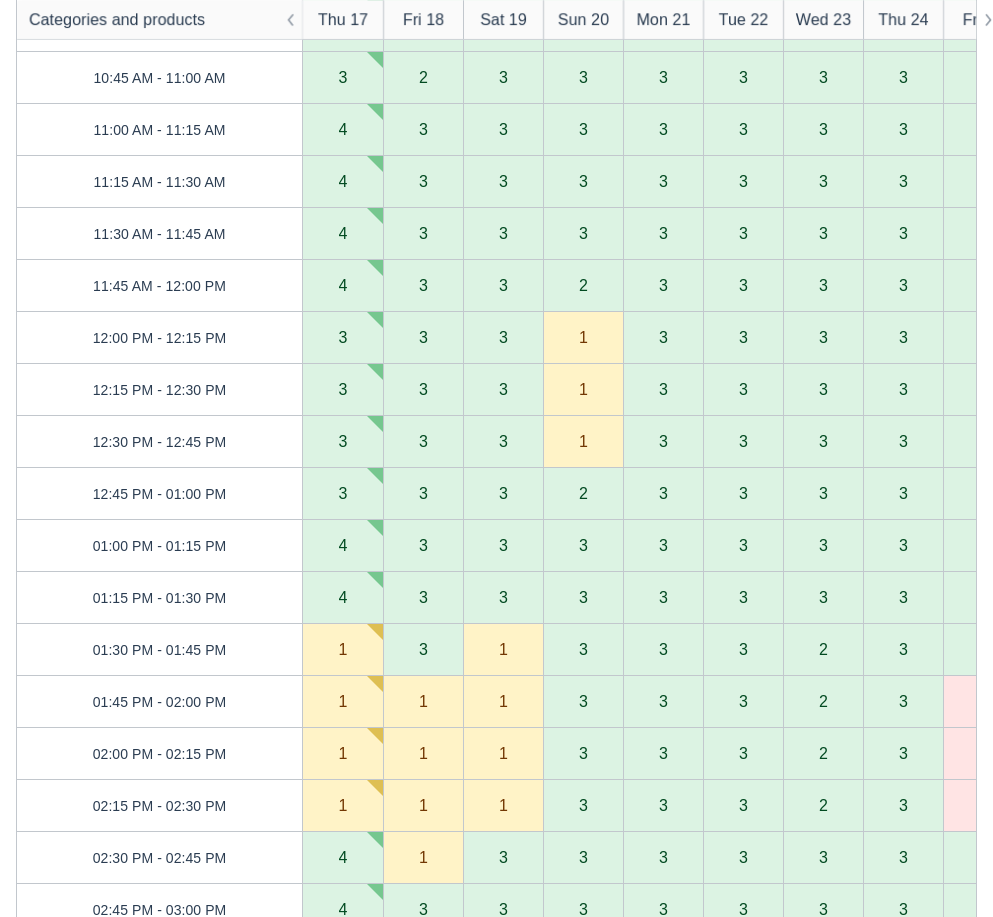 scroll, scrollTop: 0, scrollLeft: 0, axis: both 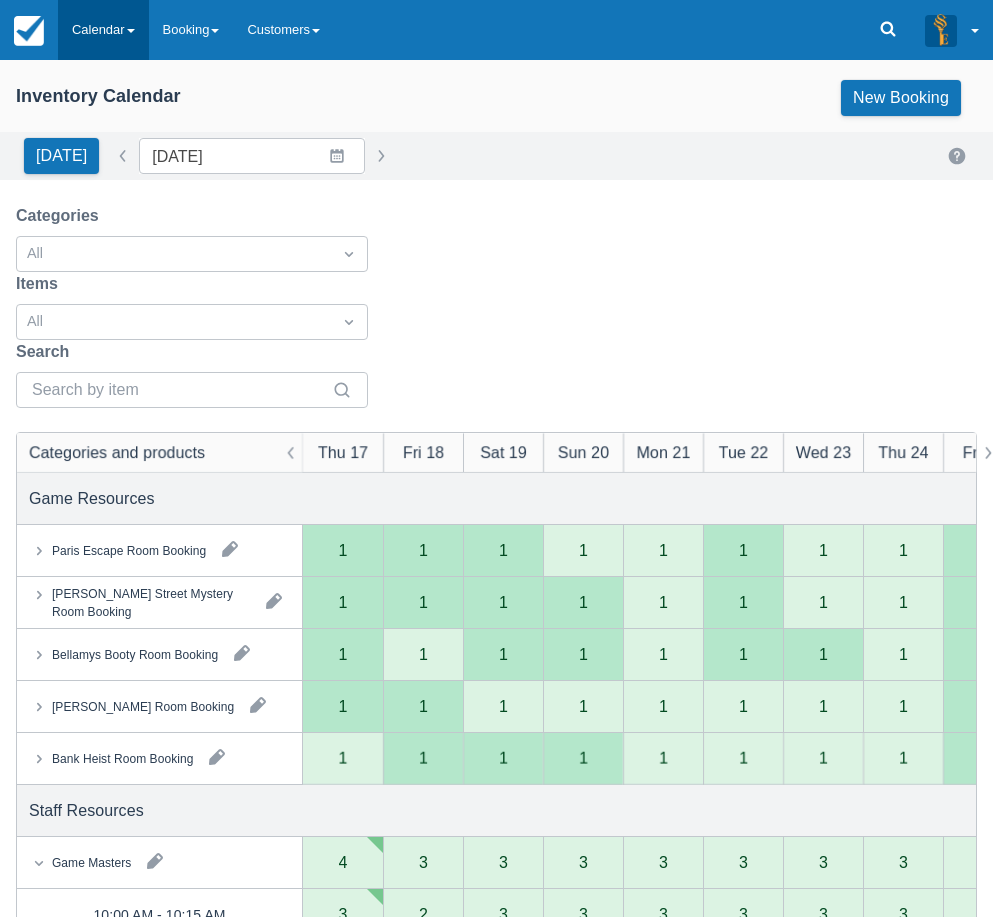 click on "Calendar" at bounding box center [103, 30] 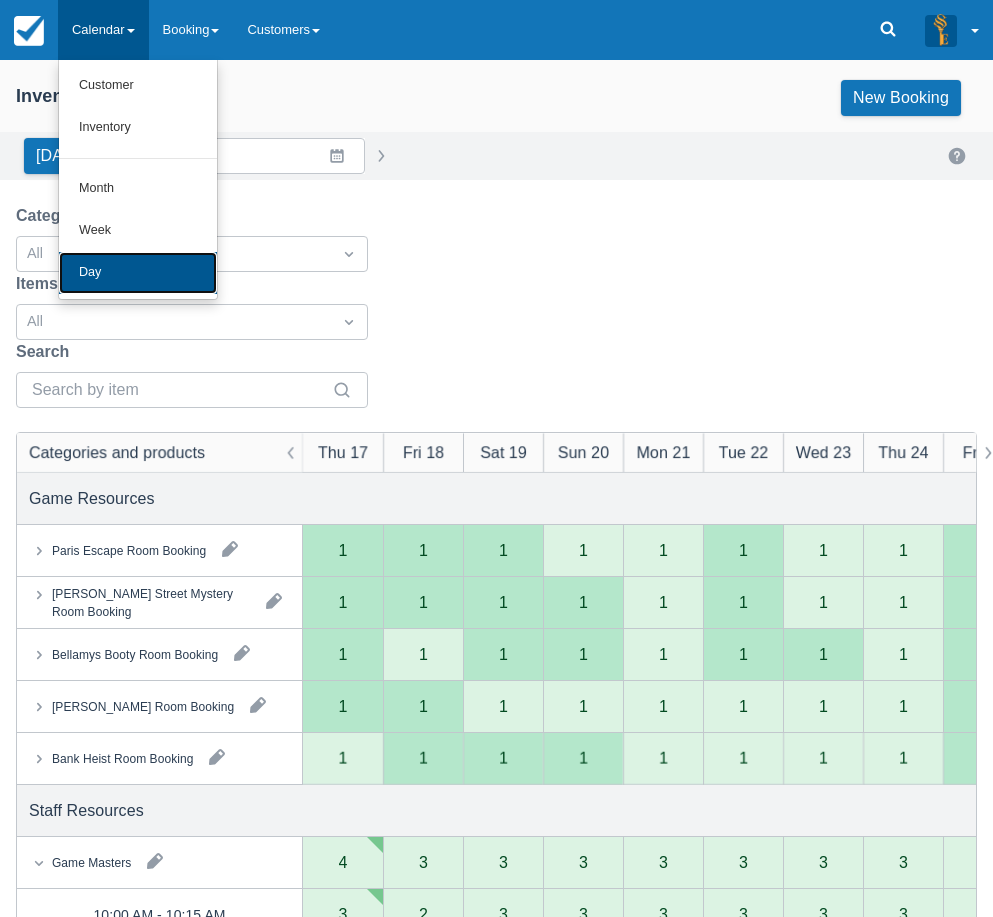 click on "Day" at bounding box center (138, 273) 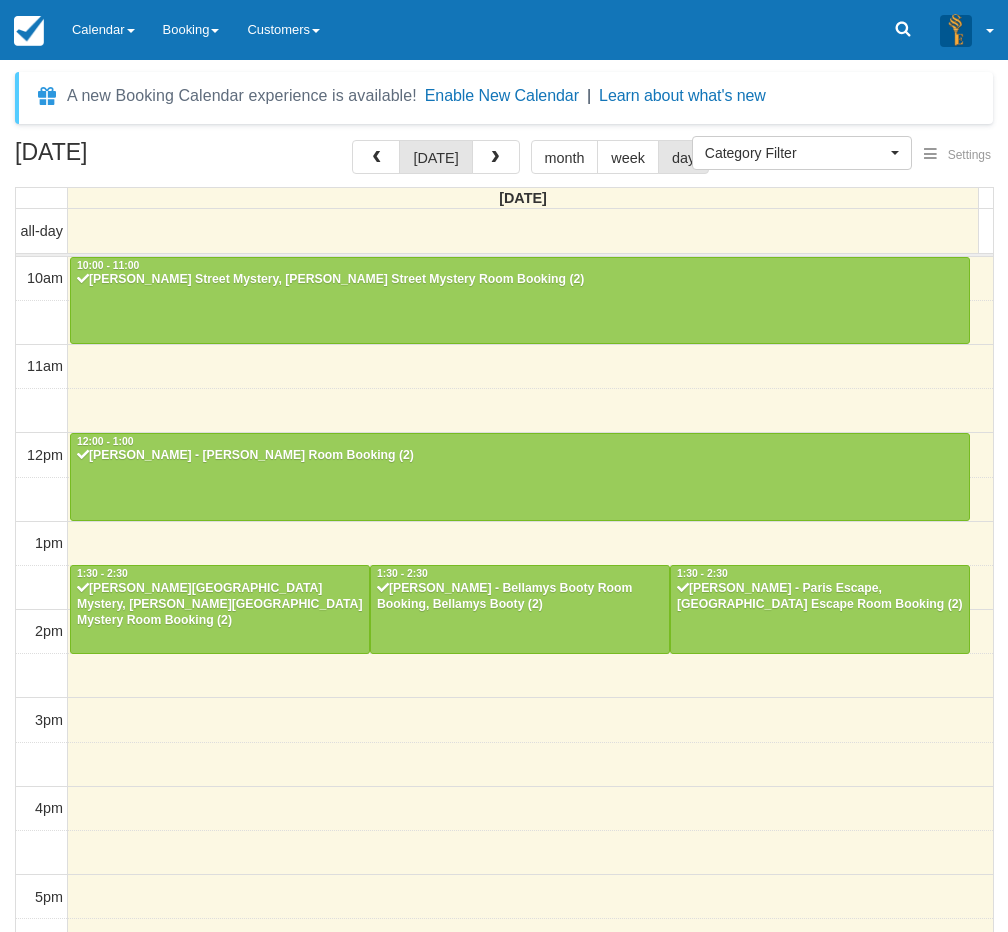 select 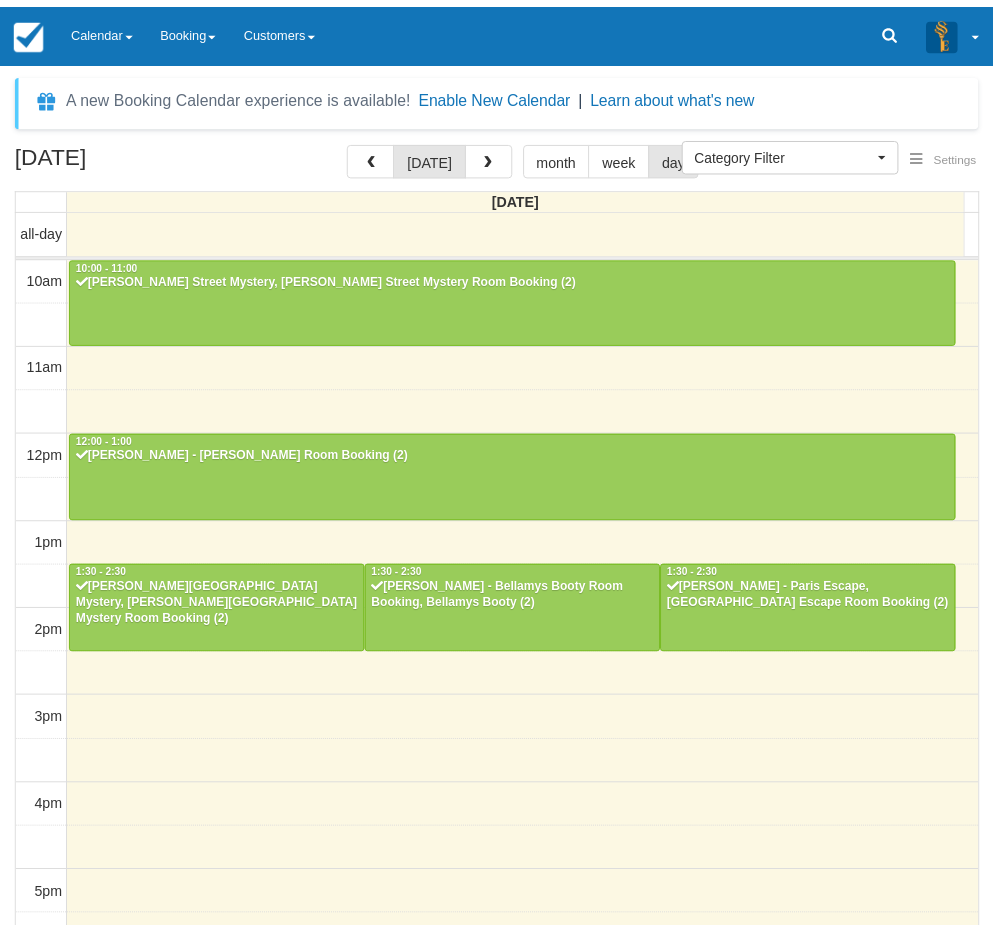 scroll, scrollTop: 0, scrollLeft: 0, axis: both 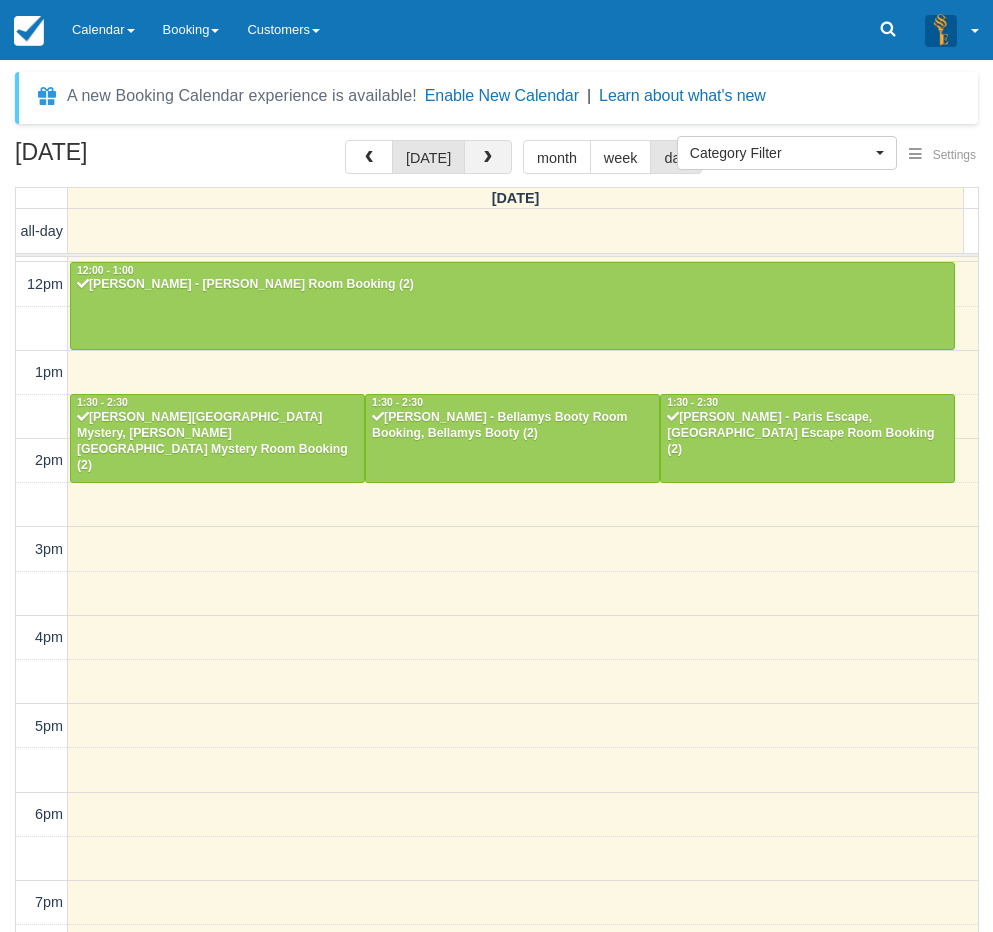 click at bounding box center (488, 158) 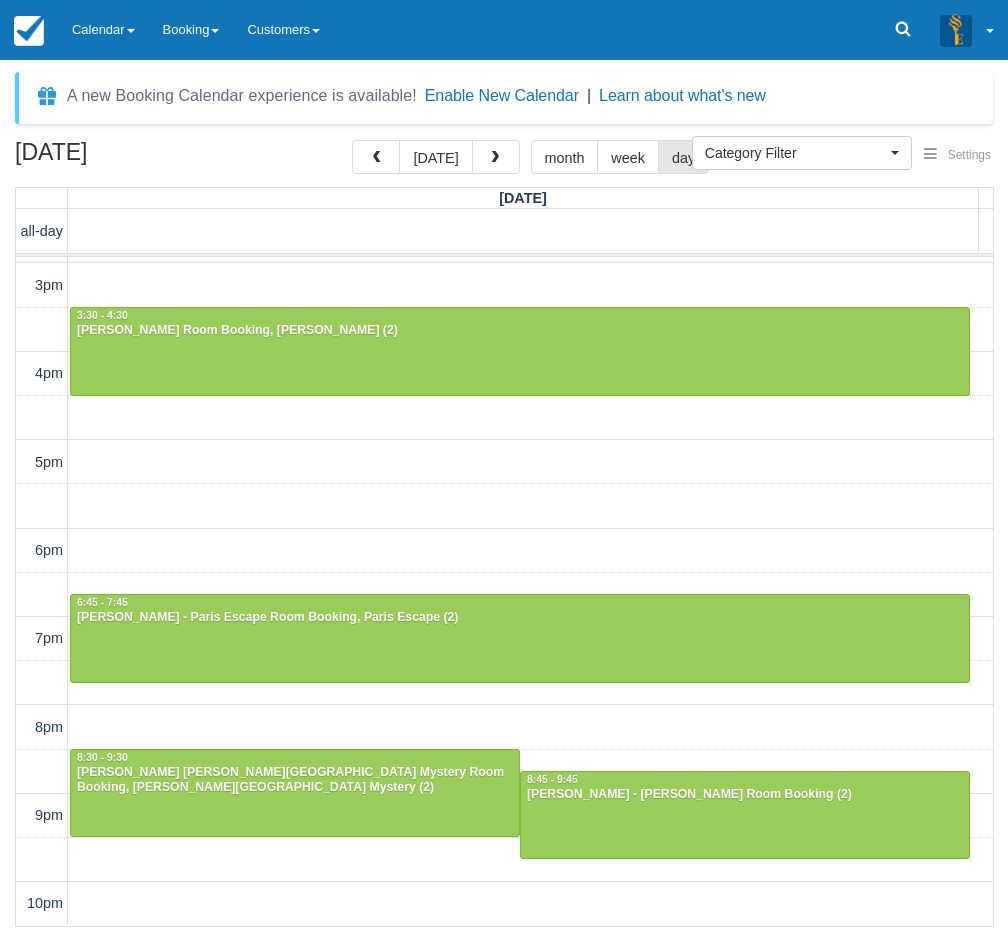 scroll, scrollTop: 434, scrollLeft: 0, axis: vertical 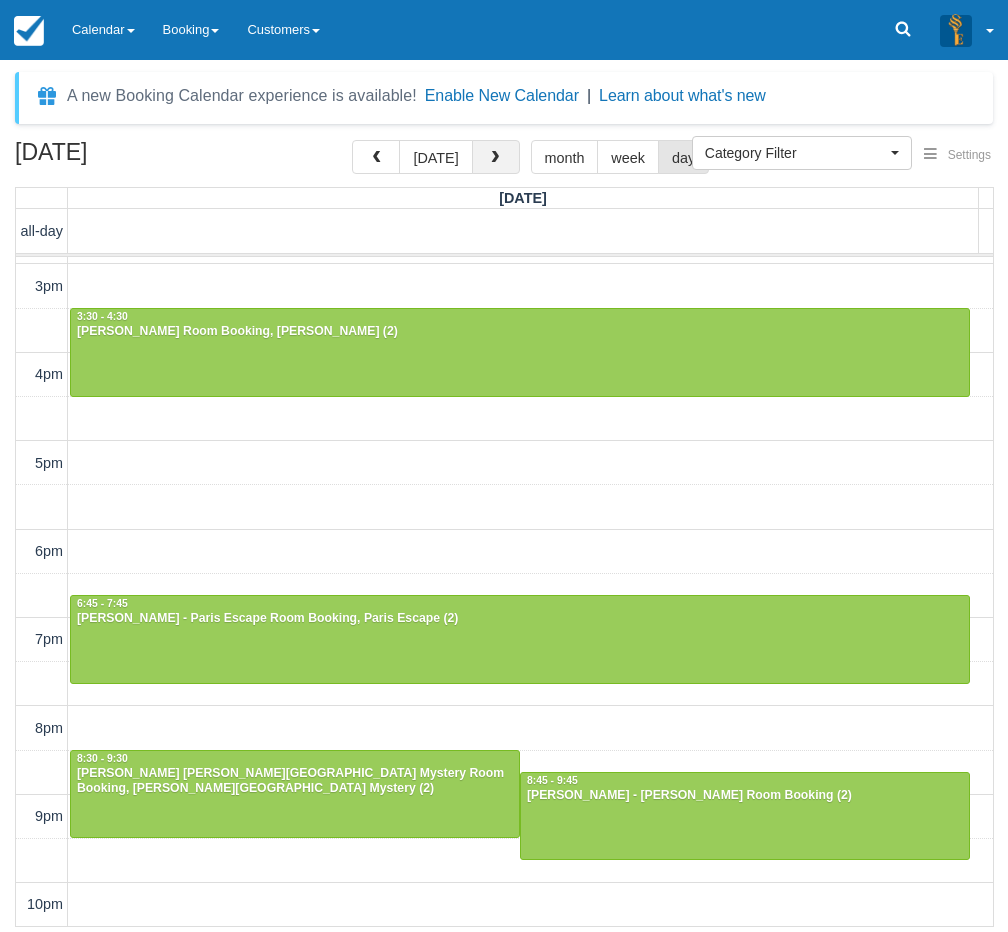 click at bounding box center (495, 158) 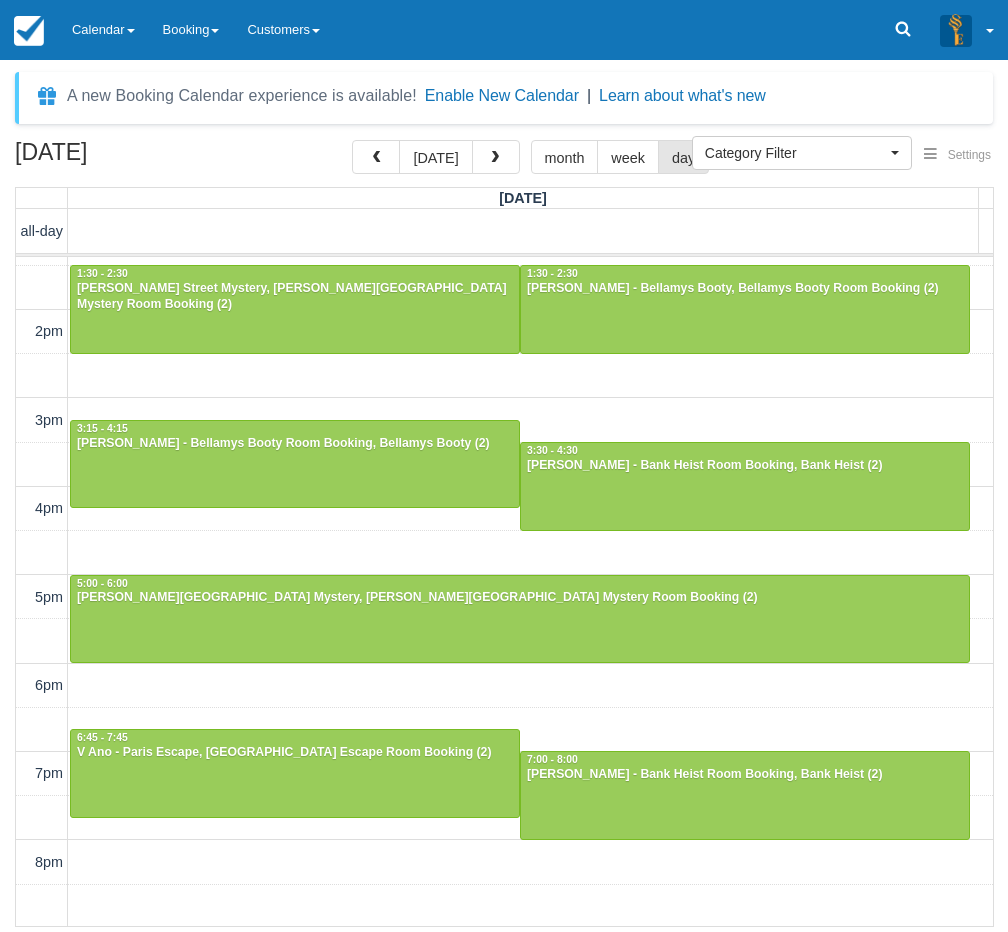 scroll, scrollTop: 400, scrollLeft: 0, axis: vertical 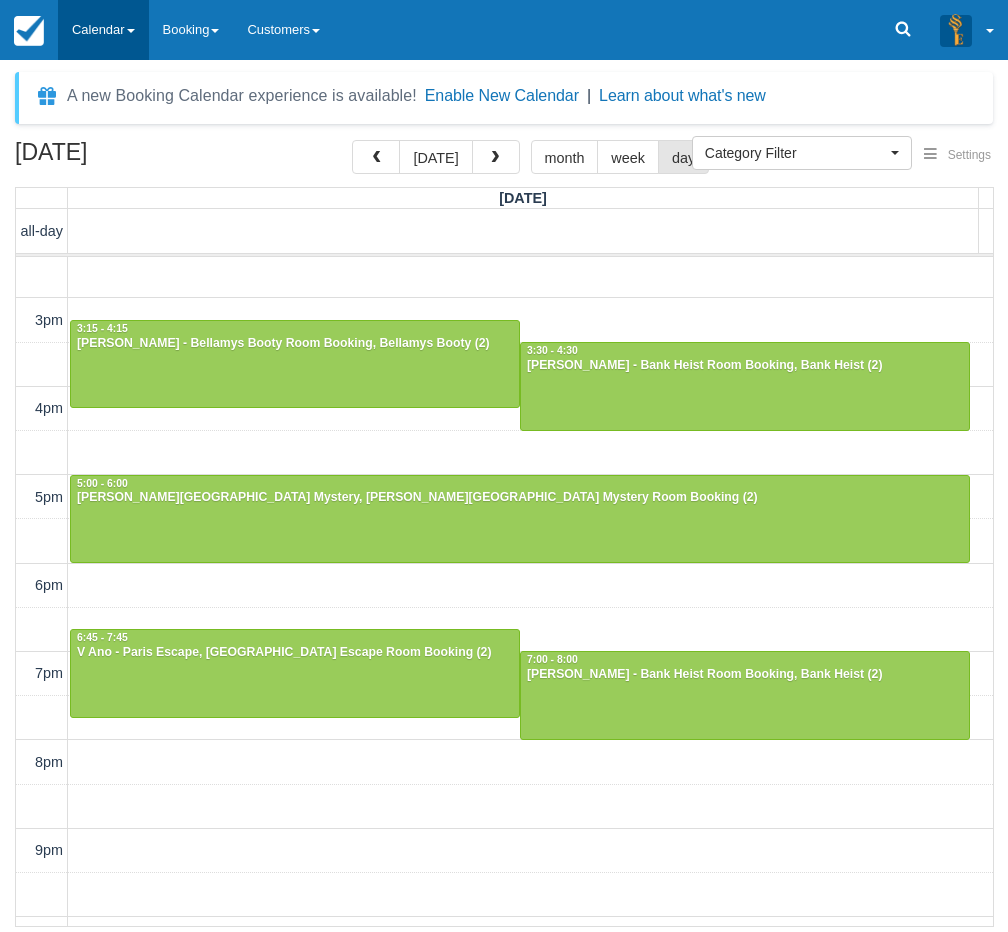 click on "Calendar" at bounding box center [103, 30] 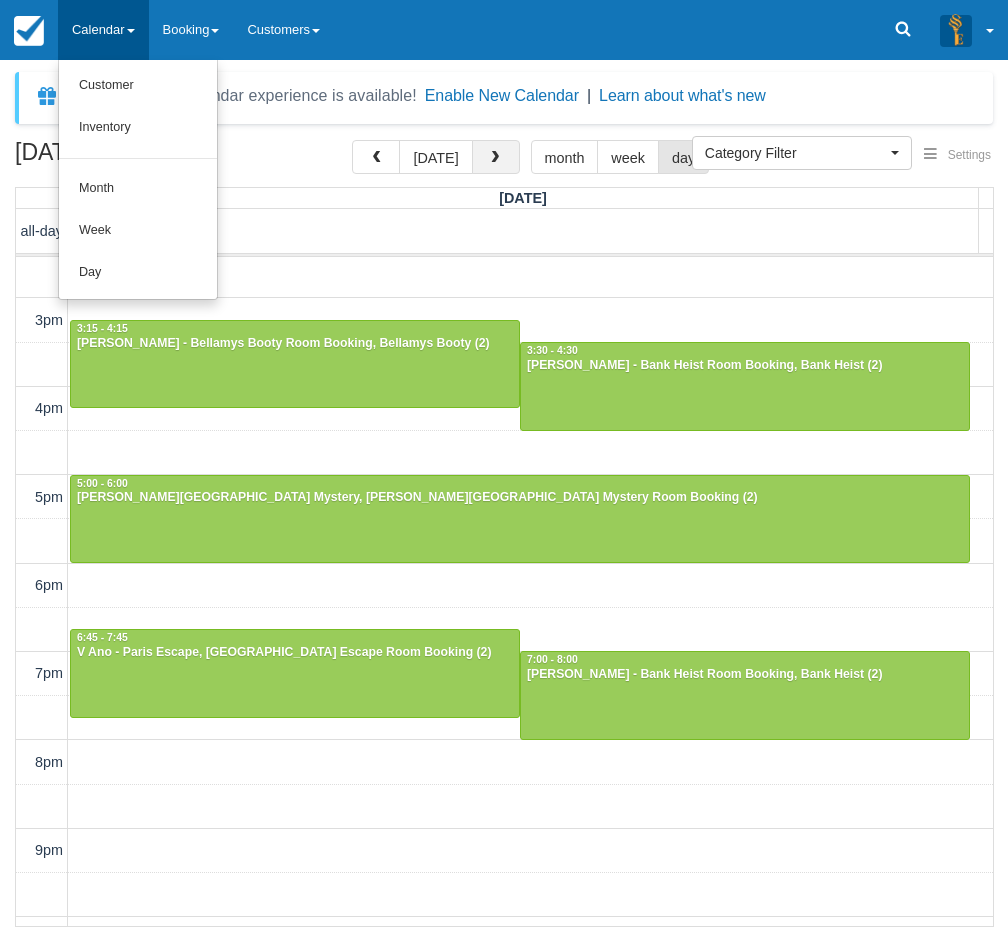click at bounding box center [495, 158] 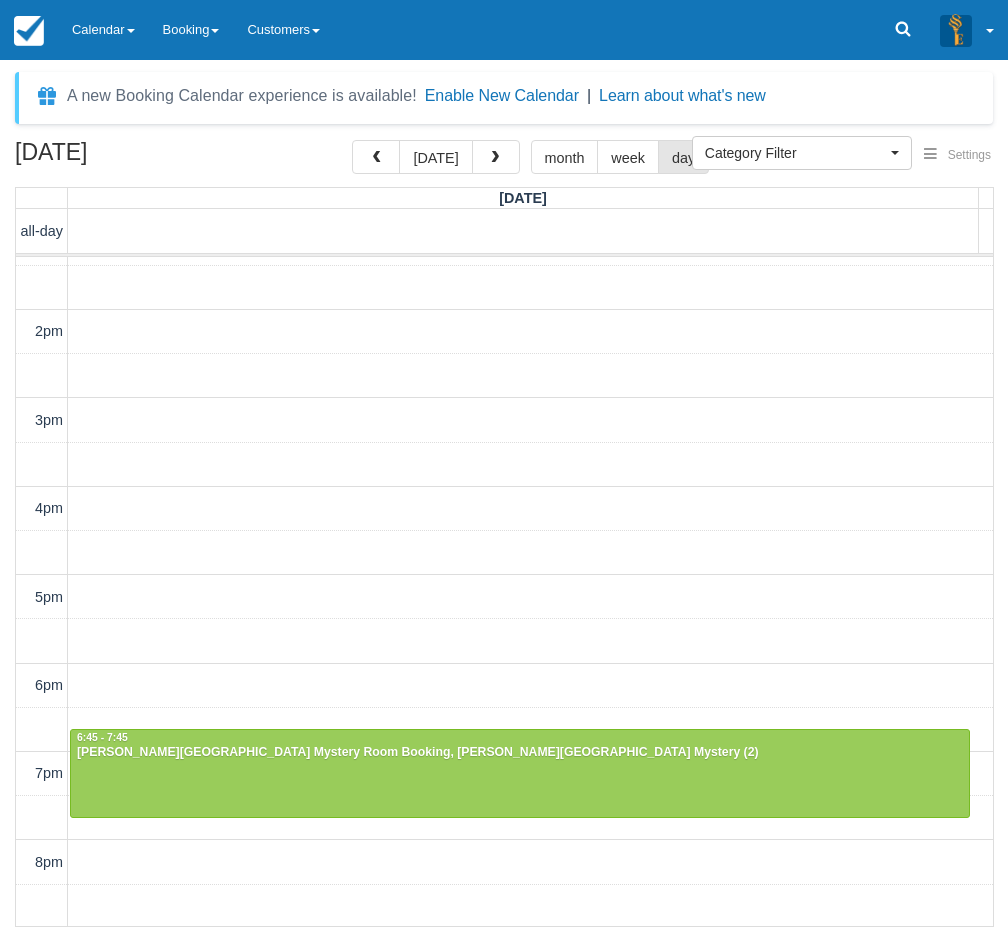 scroll, scrollTop: 434, scrollLeft: 0, axis: vertical 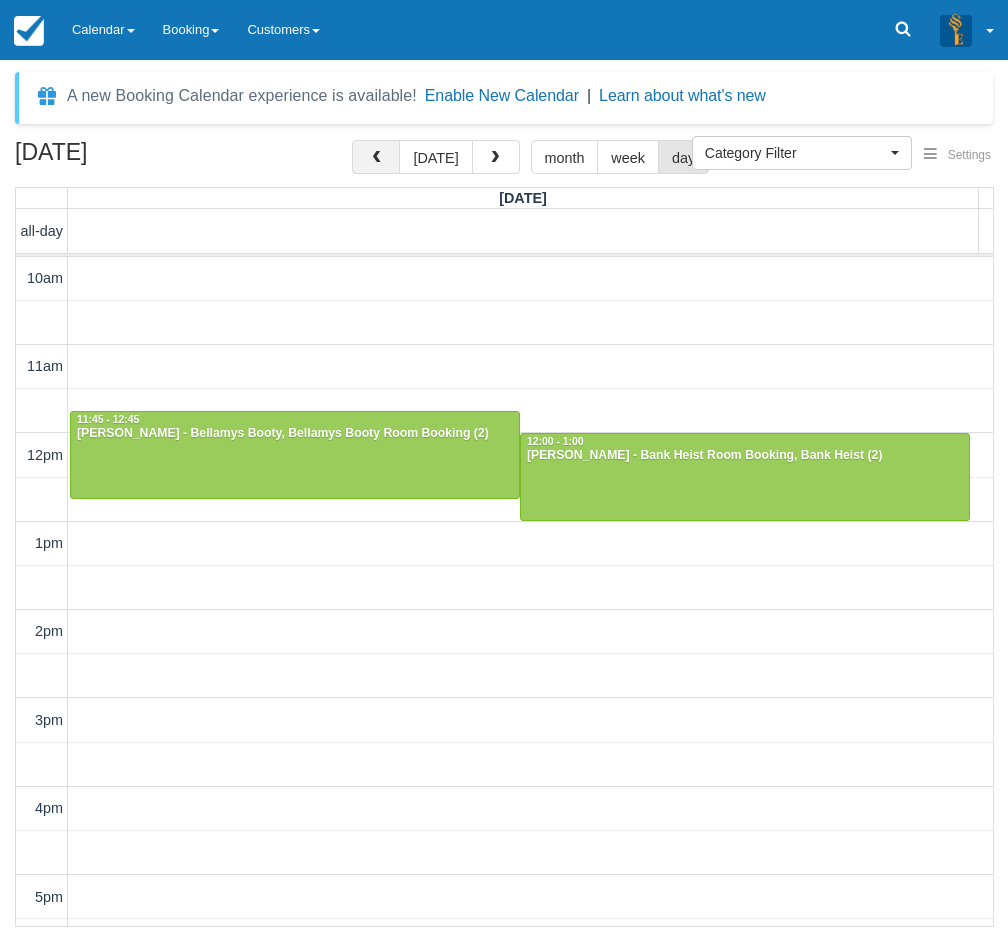 click at bounding box center [376, 158] 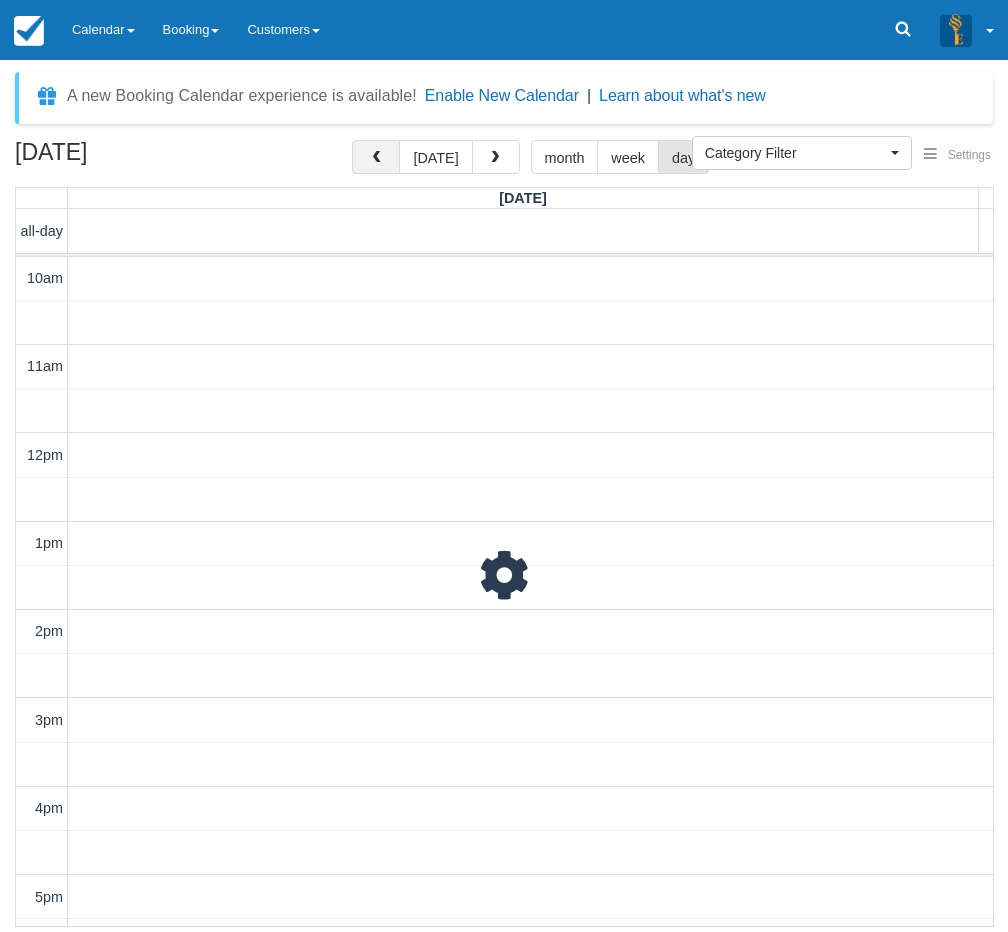 scroll, scrollTop: 435, scrollLeft: 0, axis: vertical 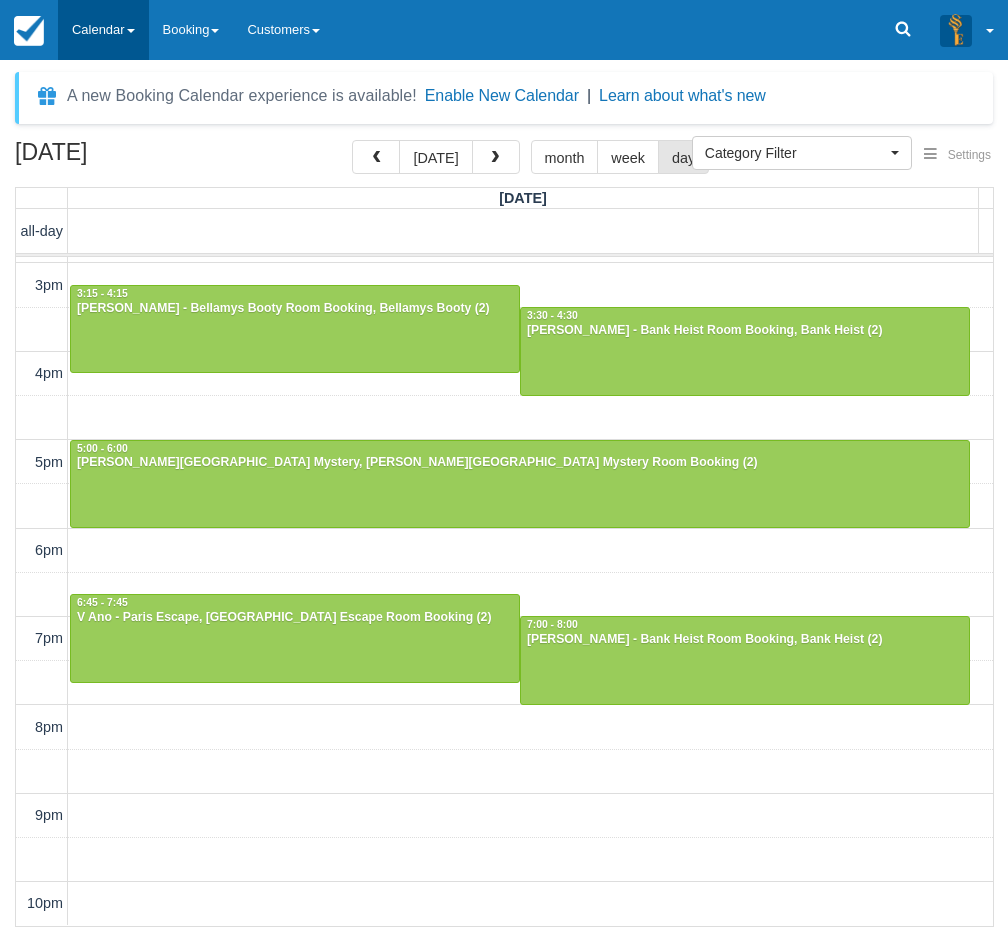 click on "Calendar" at bounding box center (103, 30) 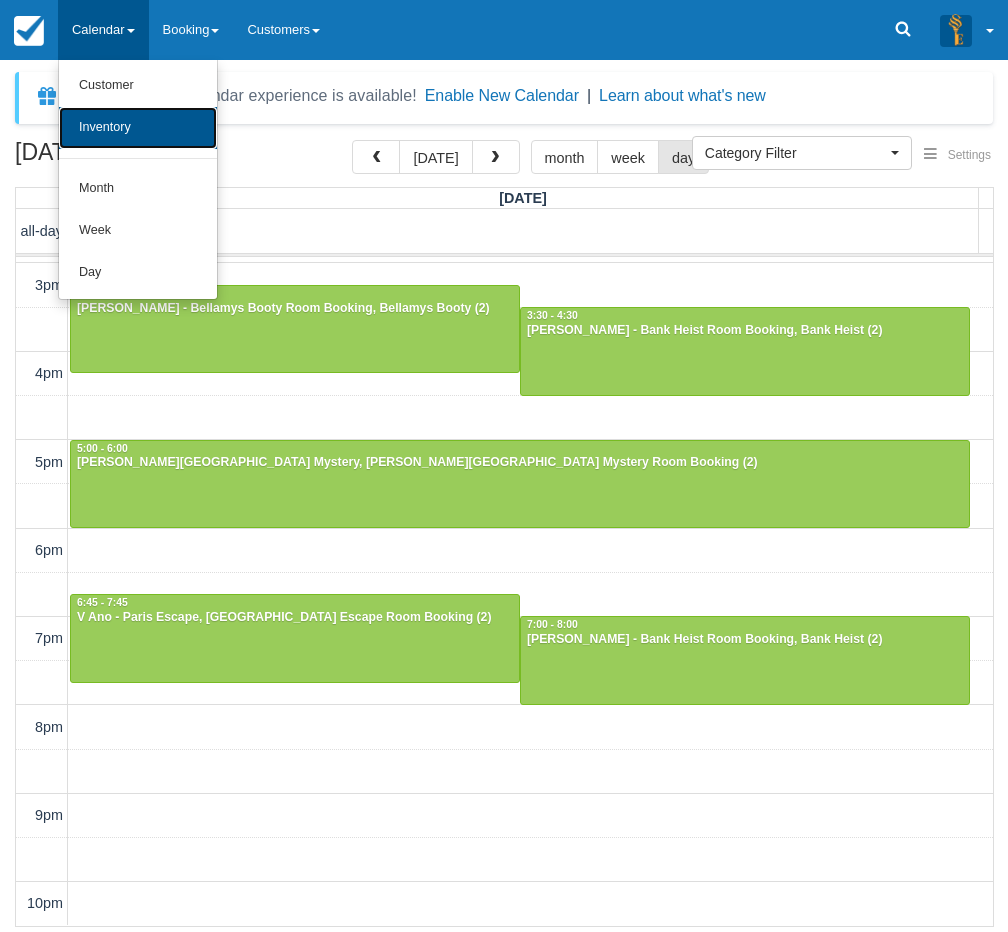 click on "Inventory" at bounding box center (138, 128) 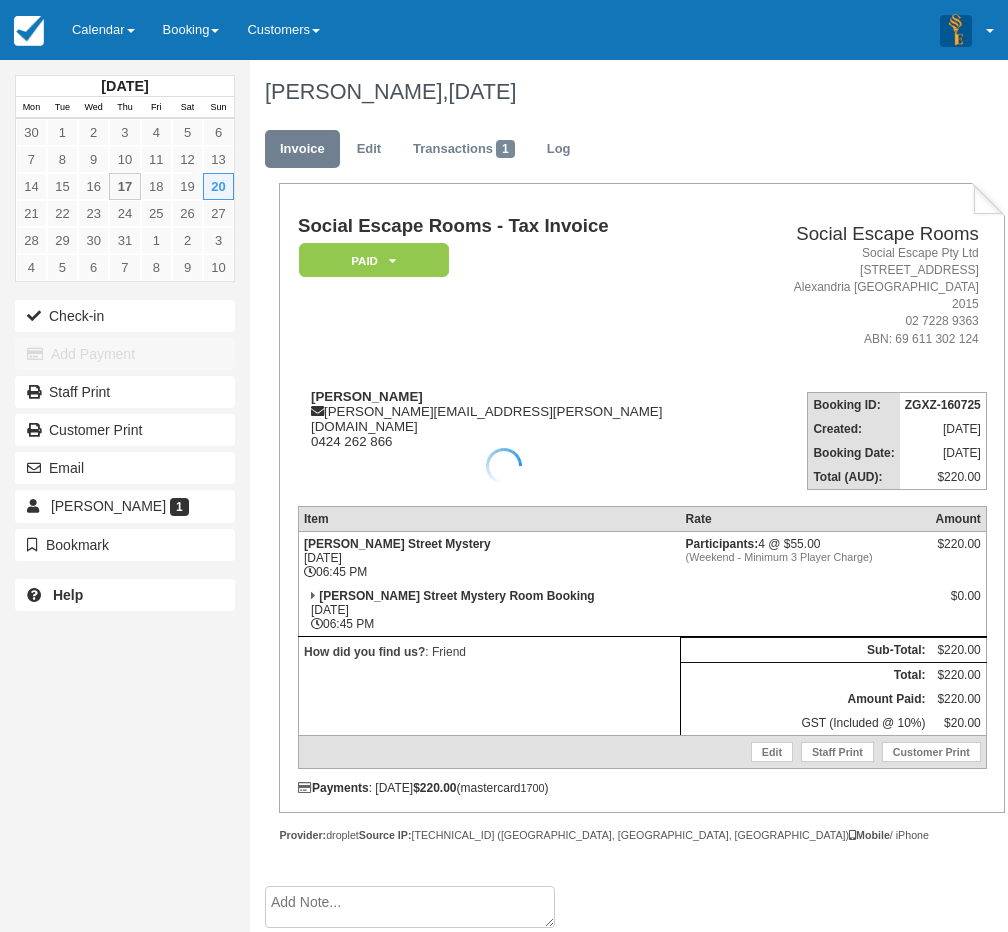 scroll, scrollTop: 0, scrollLeft: 0, axis: both 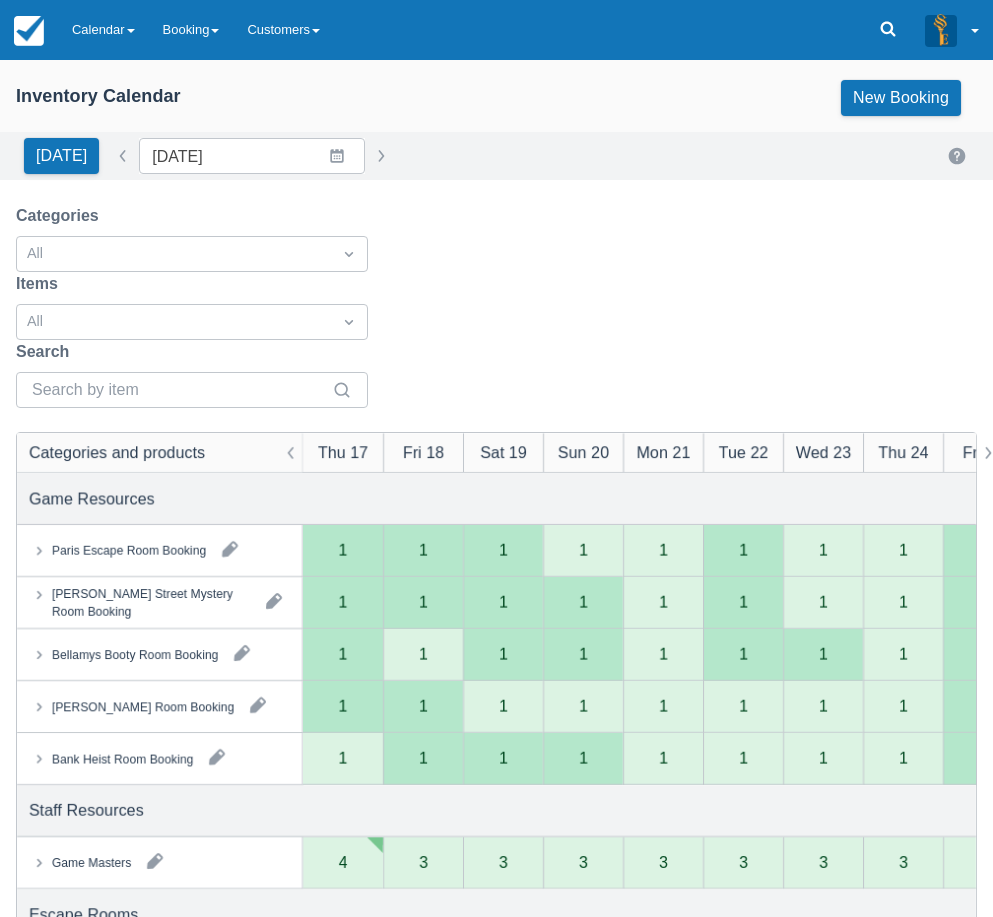 click at bounding box center (155, 861) 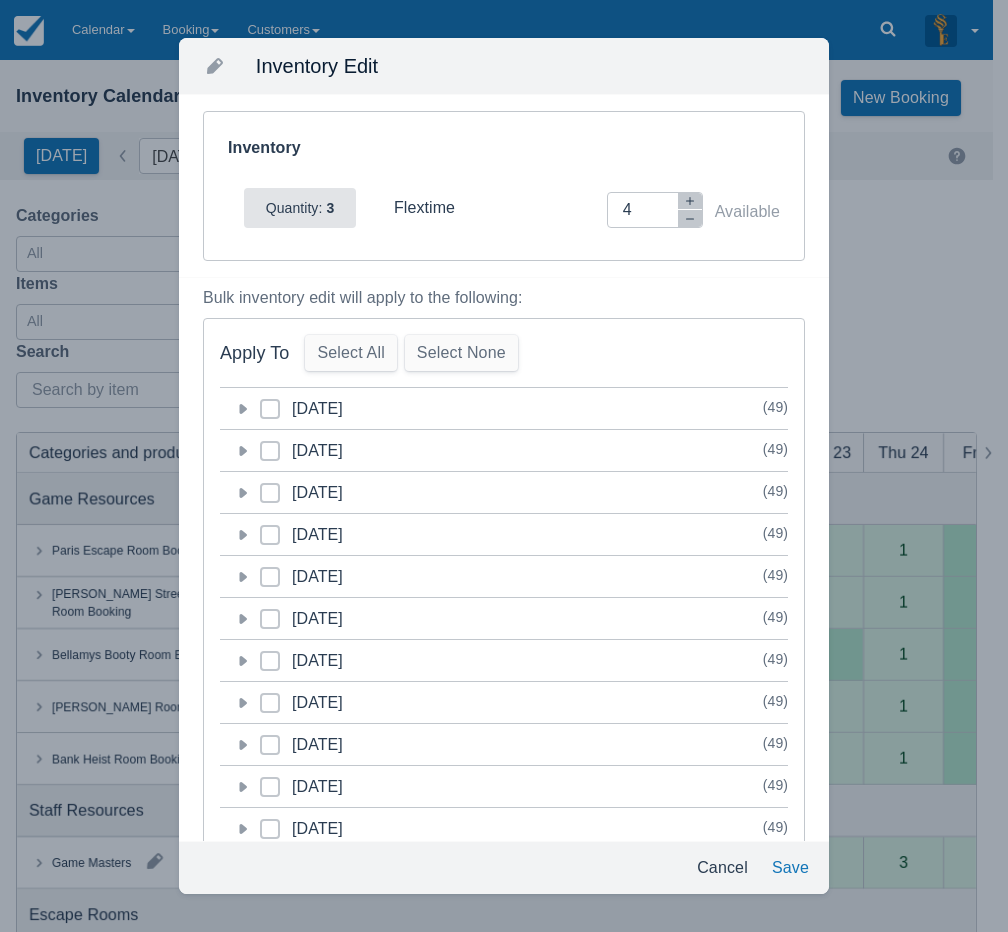 click 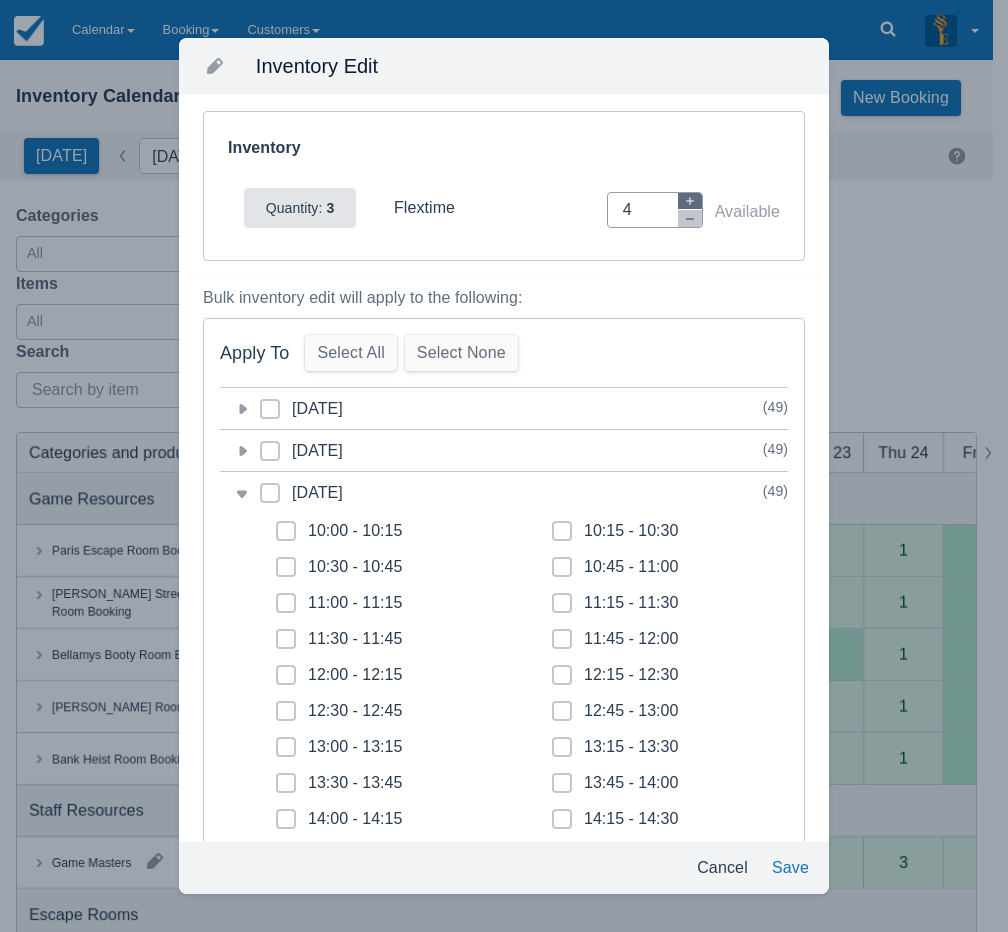 click 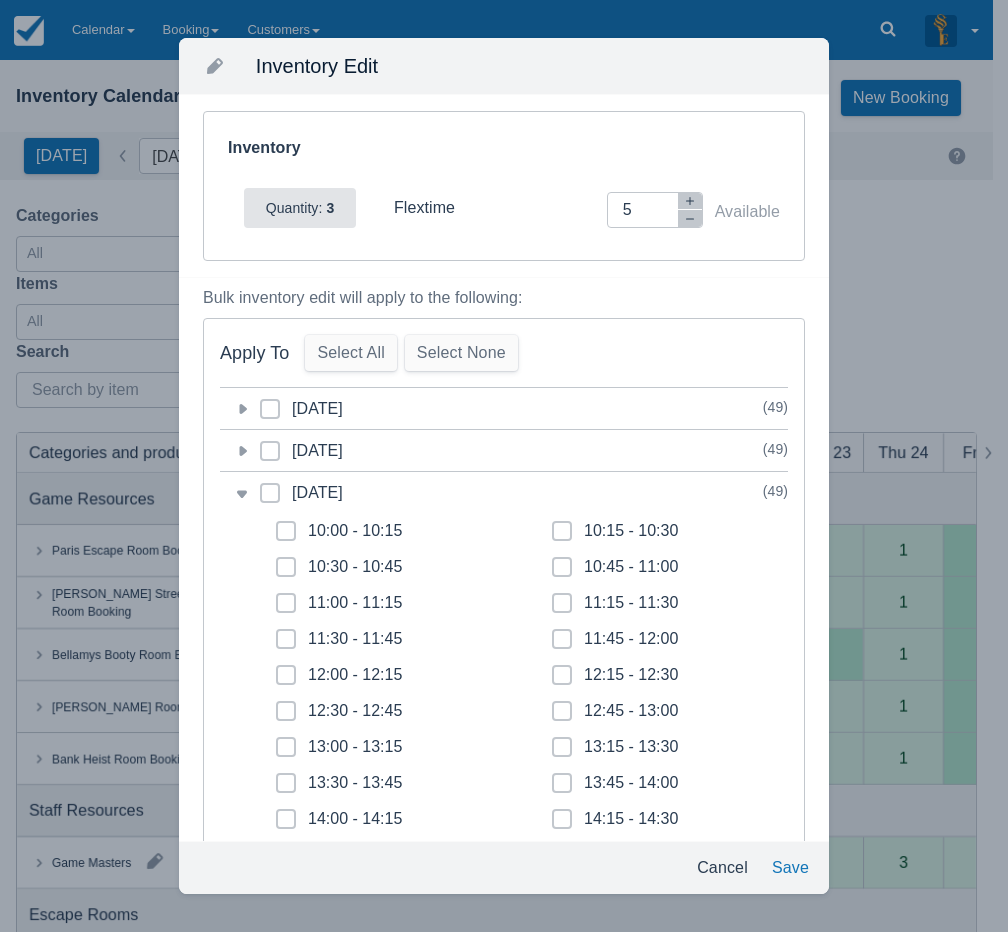 click 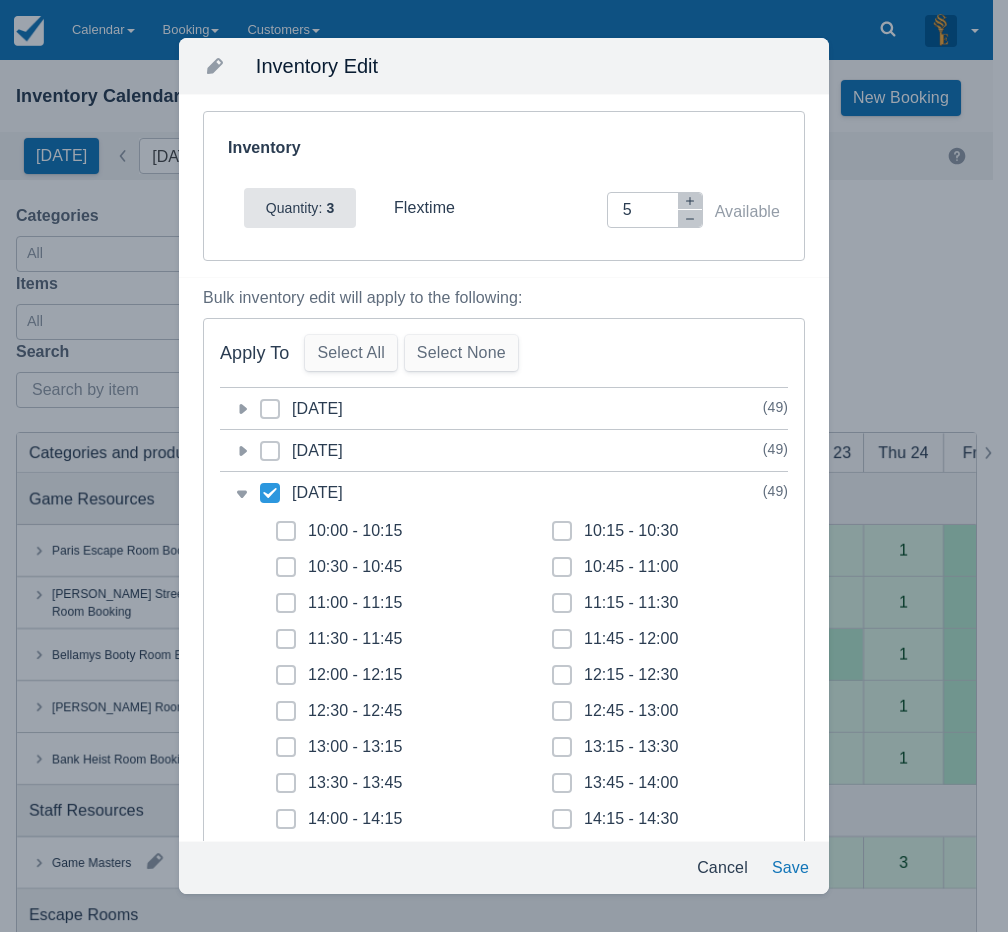 checkbox on "true" 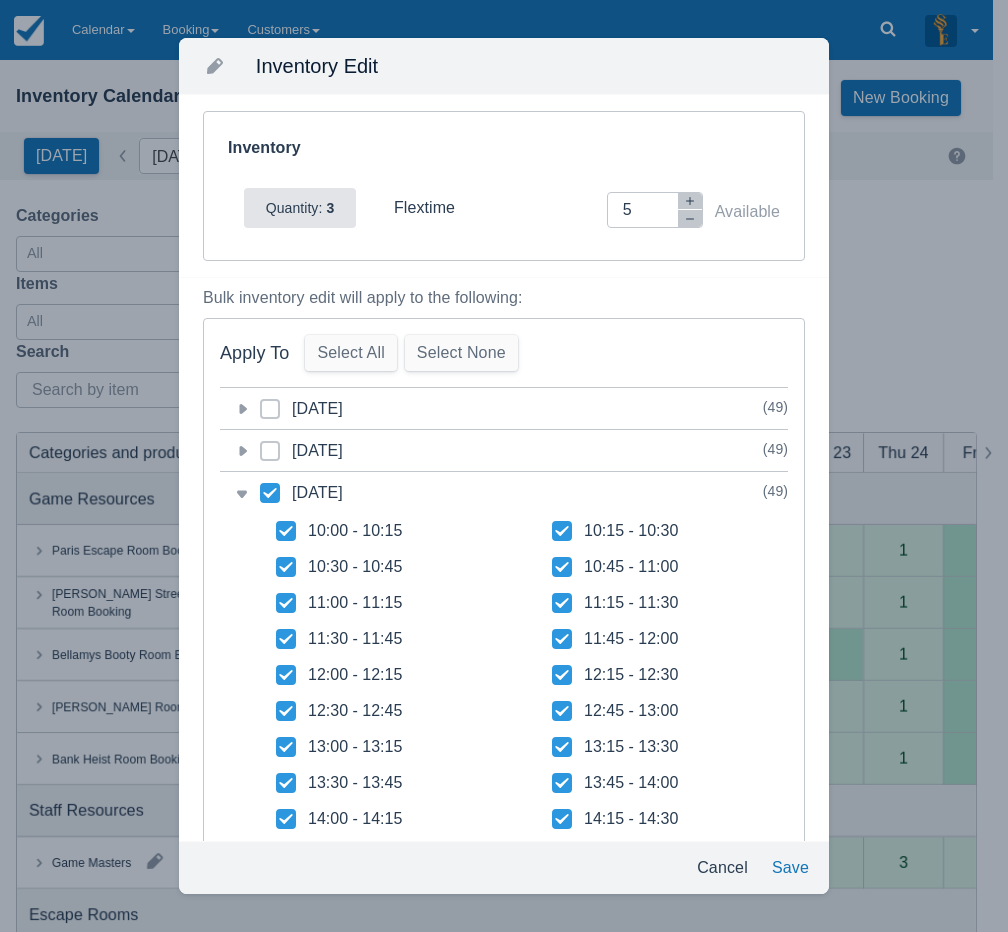 click 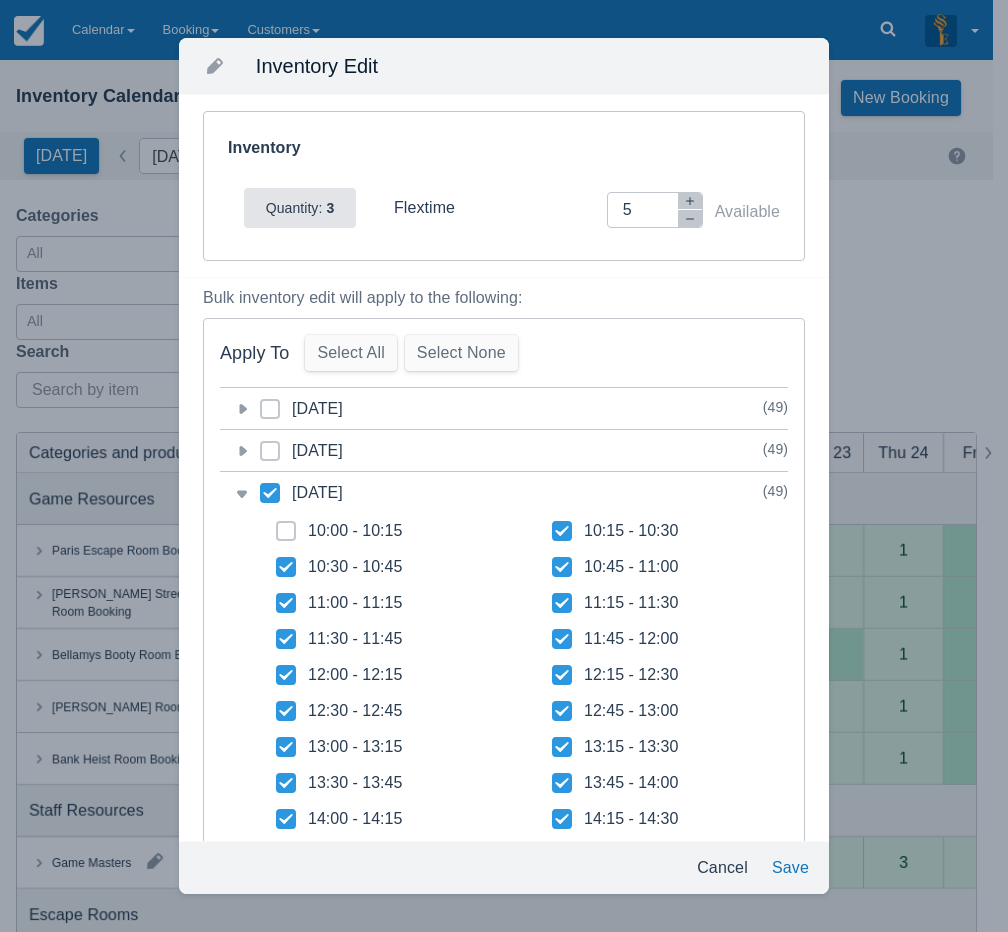 checkbox on "false" 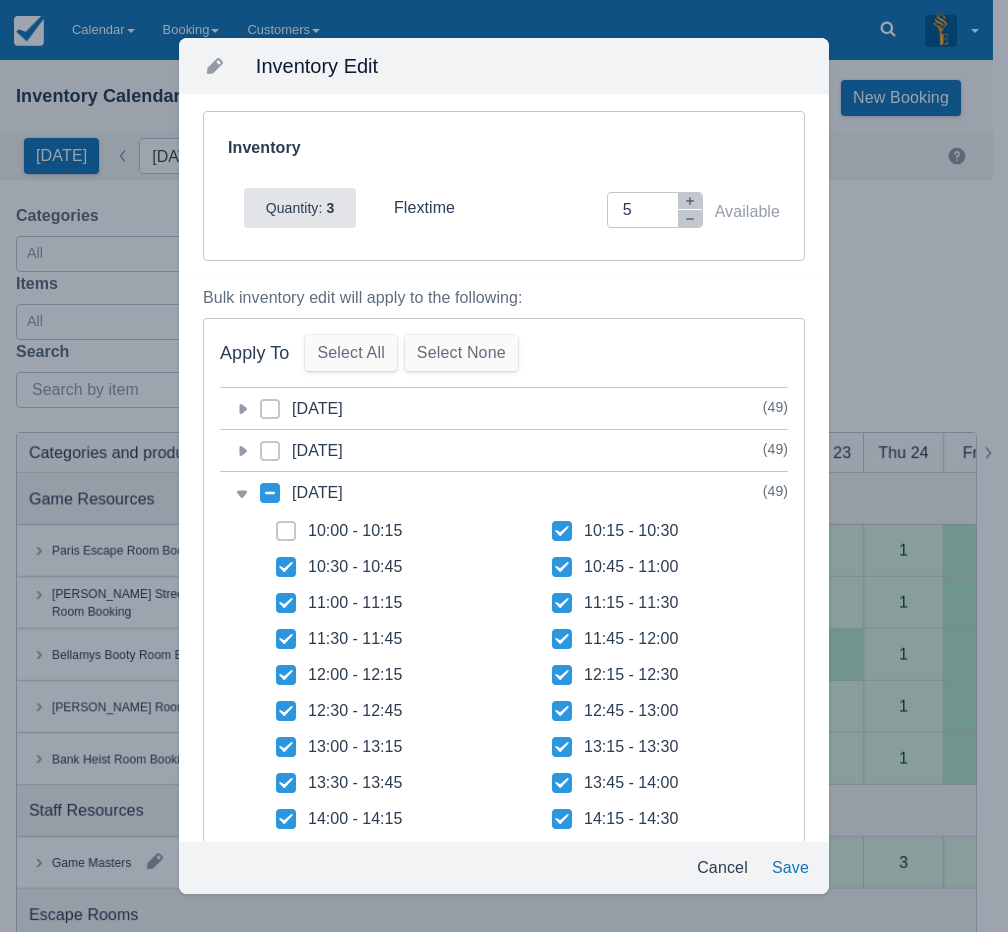 click 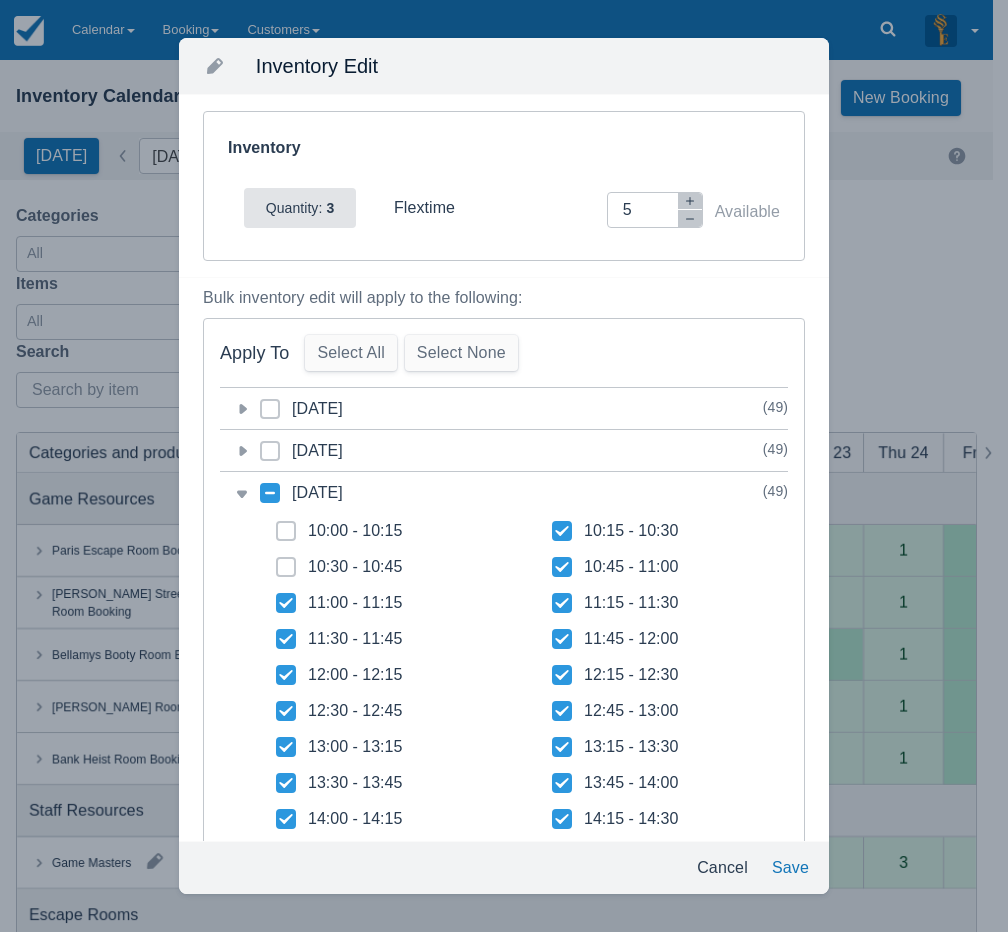 checkbox on "false" 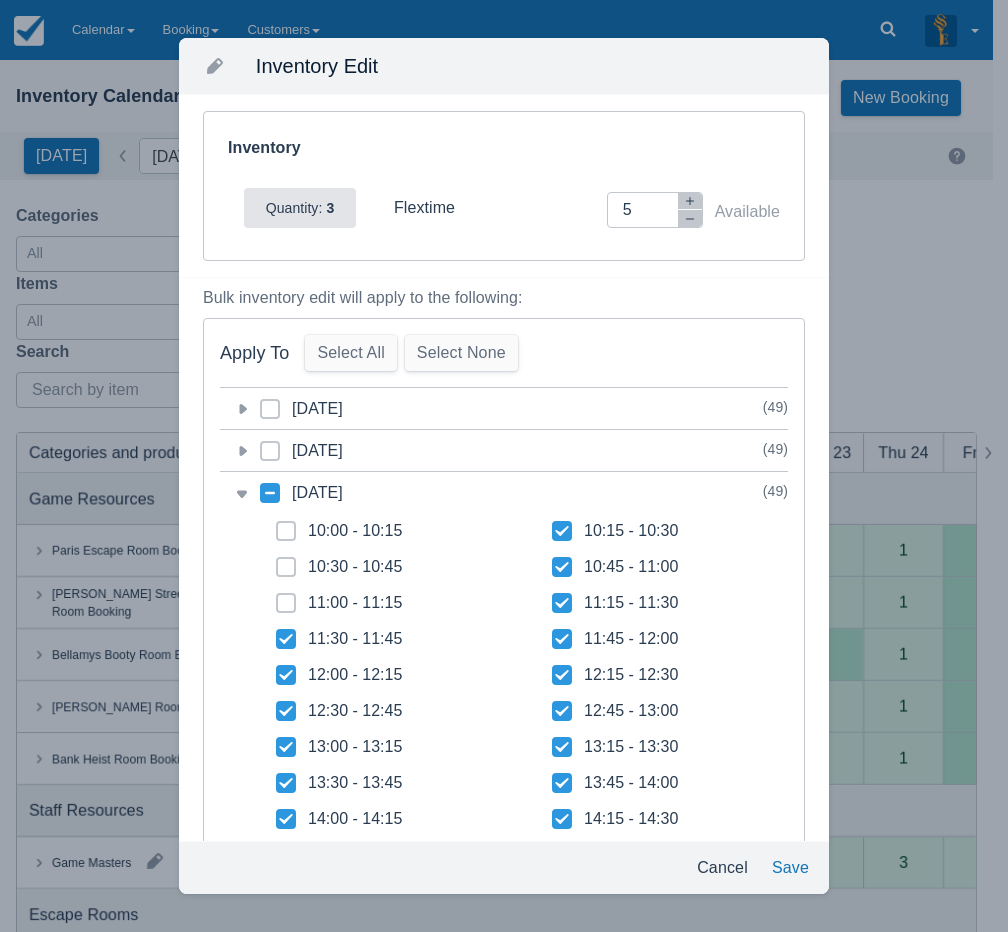 checkbox on "false" 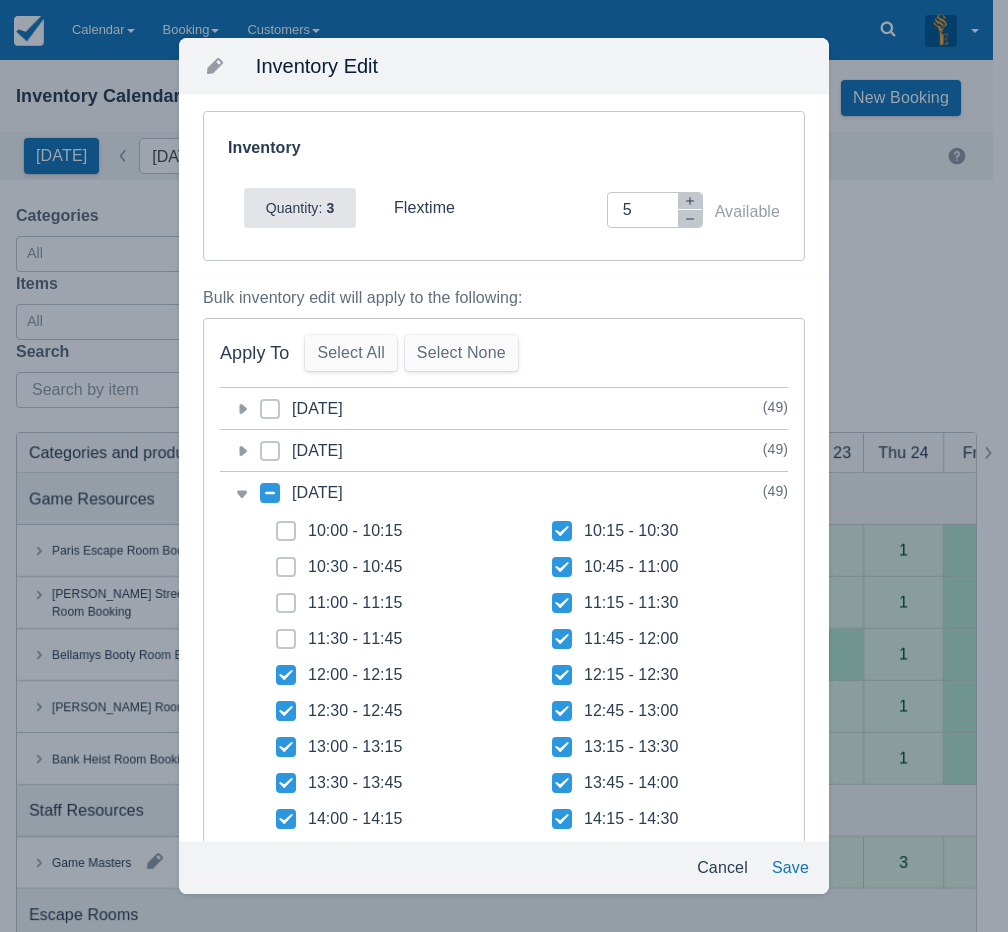checkbox on "false" 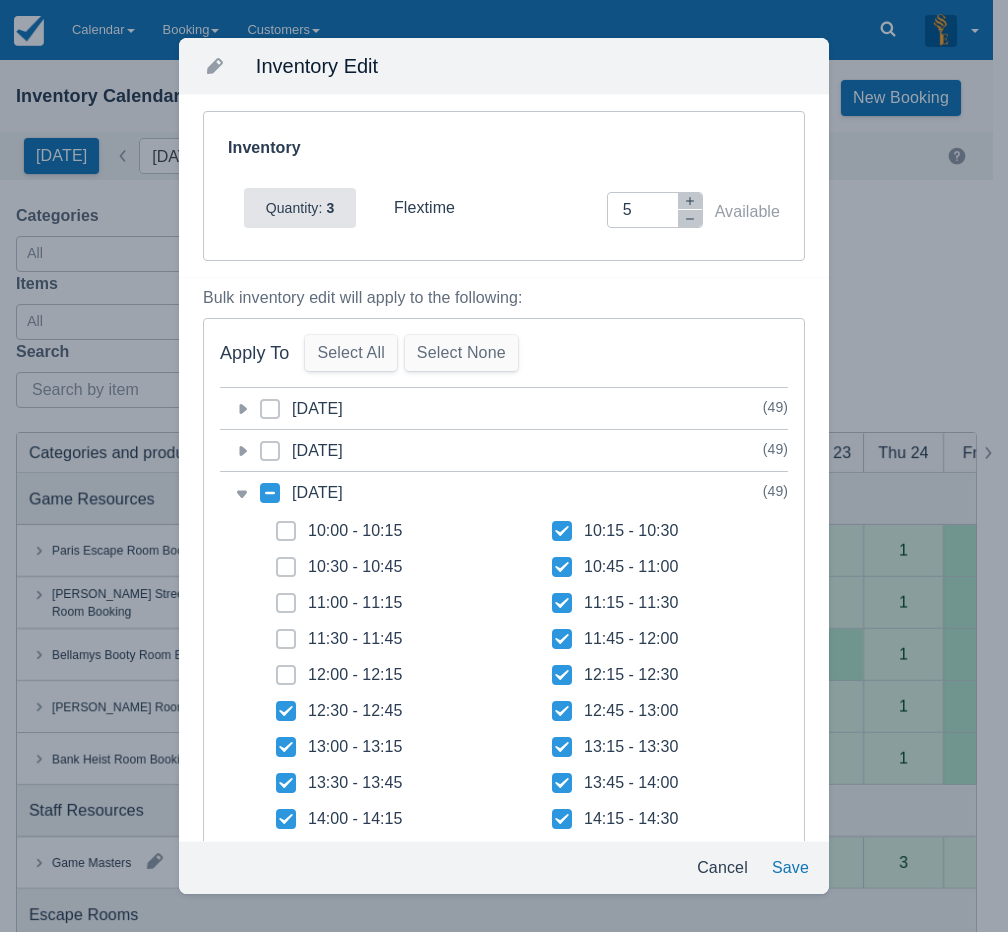 checkbox on "false" 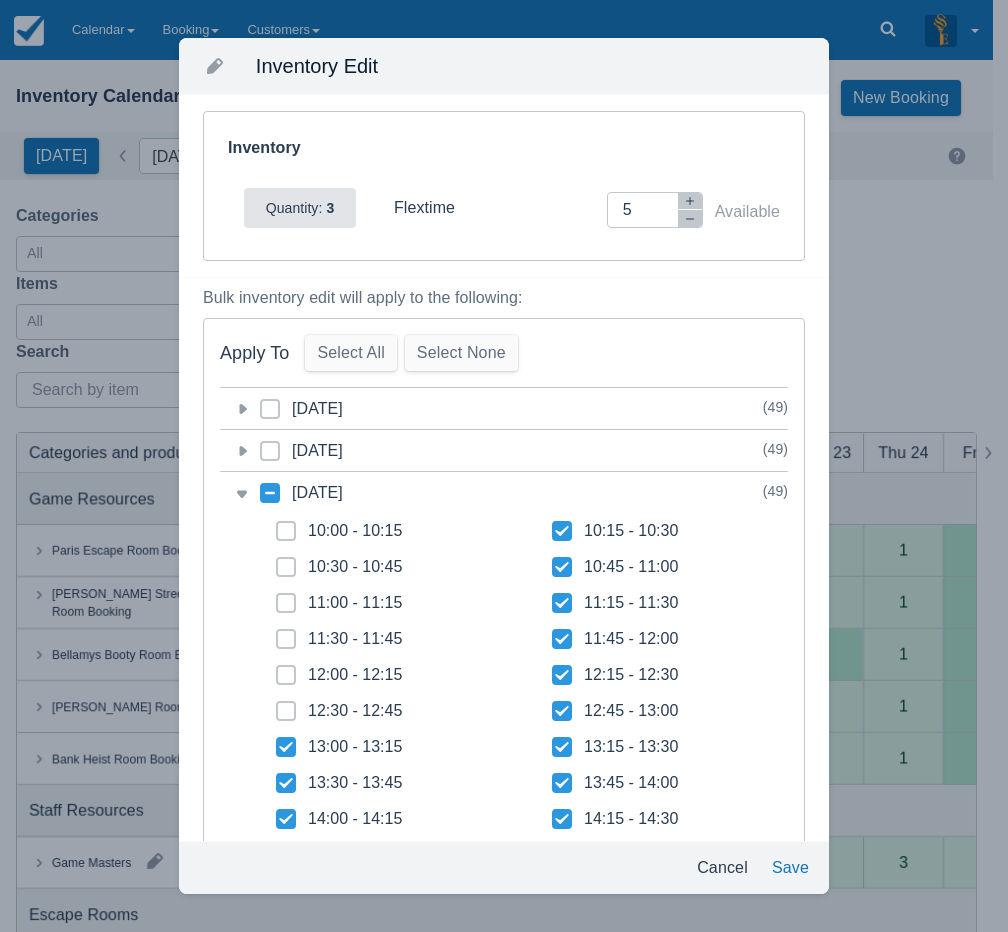 click 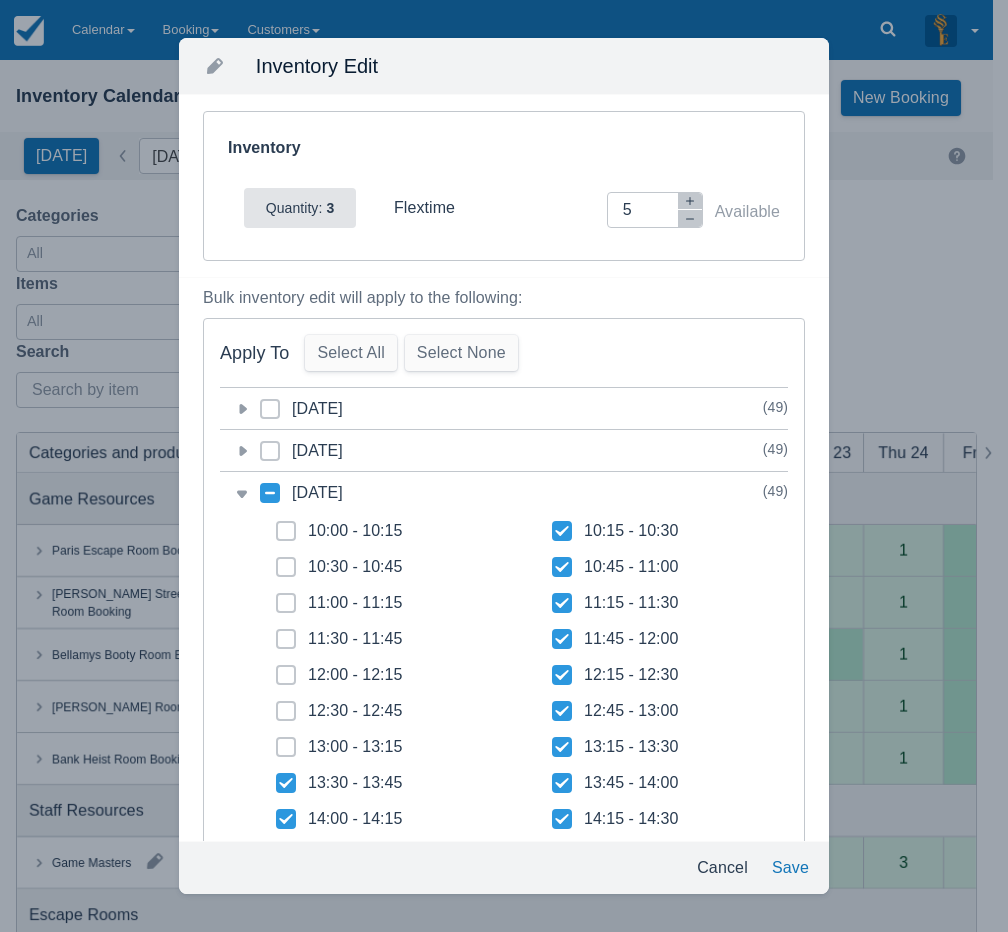 checkbox on "false" 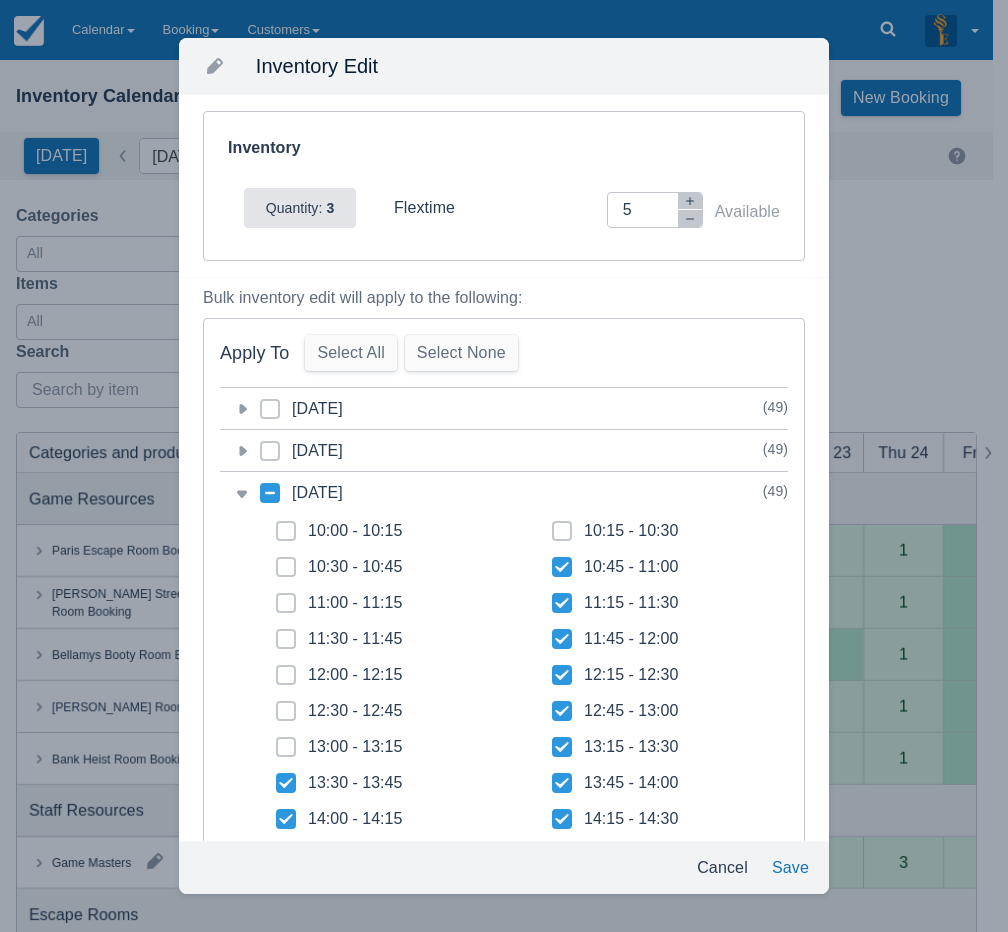 checkbox on "false" 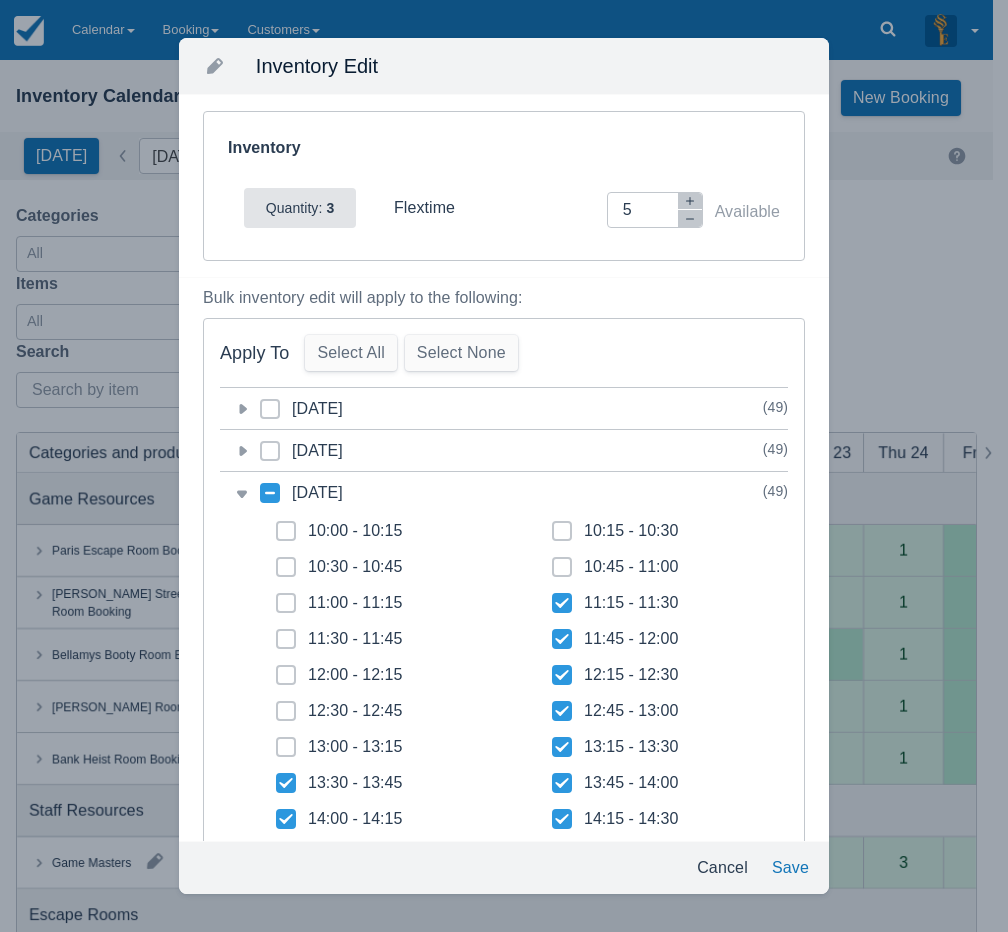 checkbox on "false" 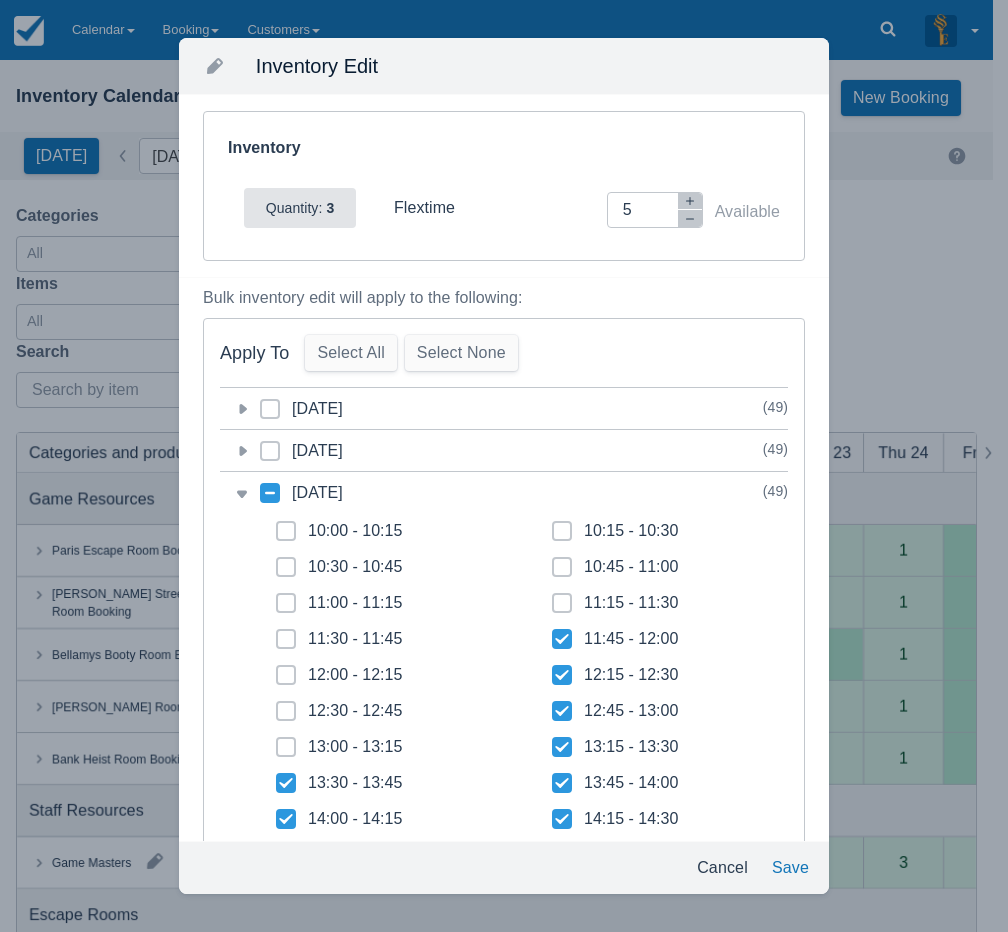 checkbox on "false" 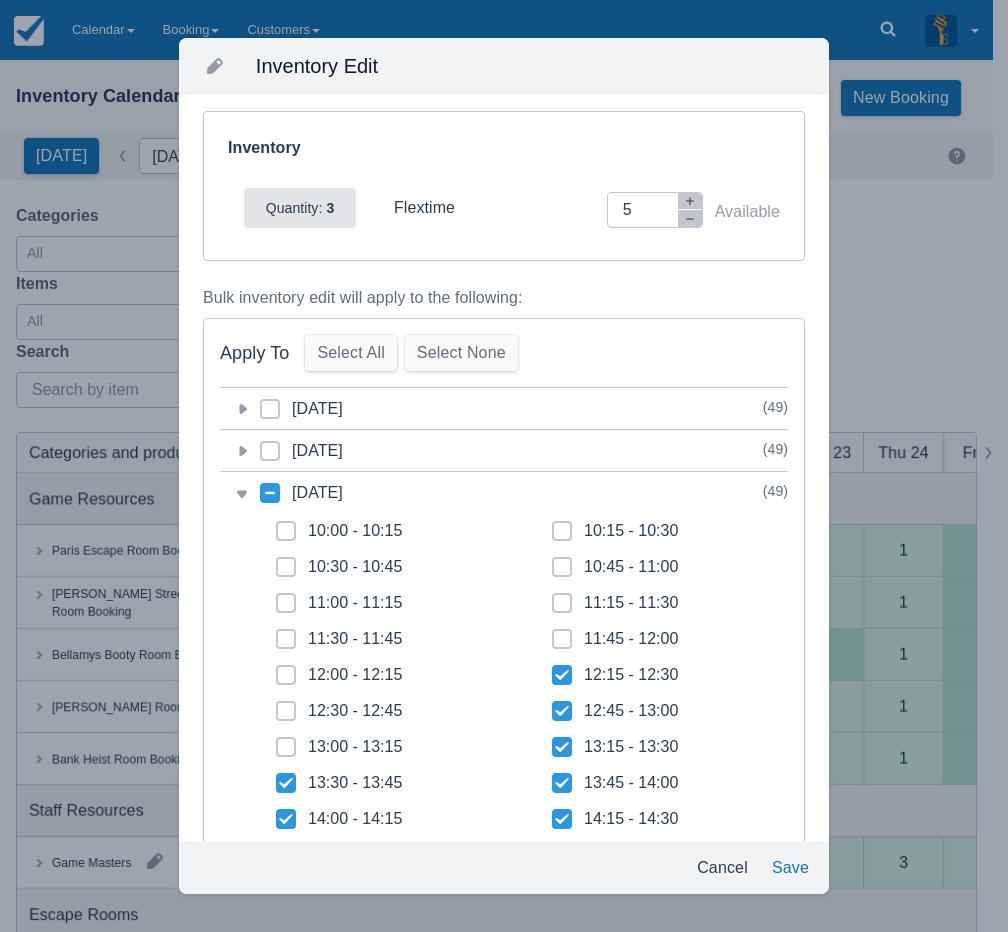 checkbox on "false" 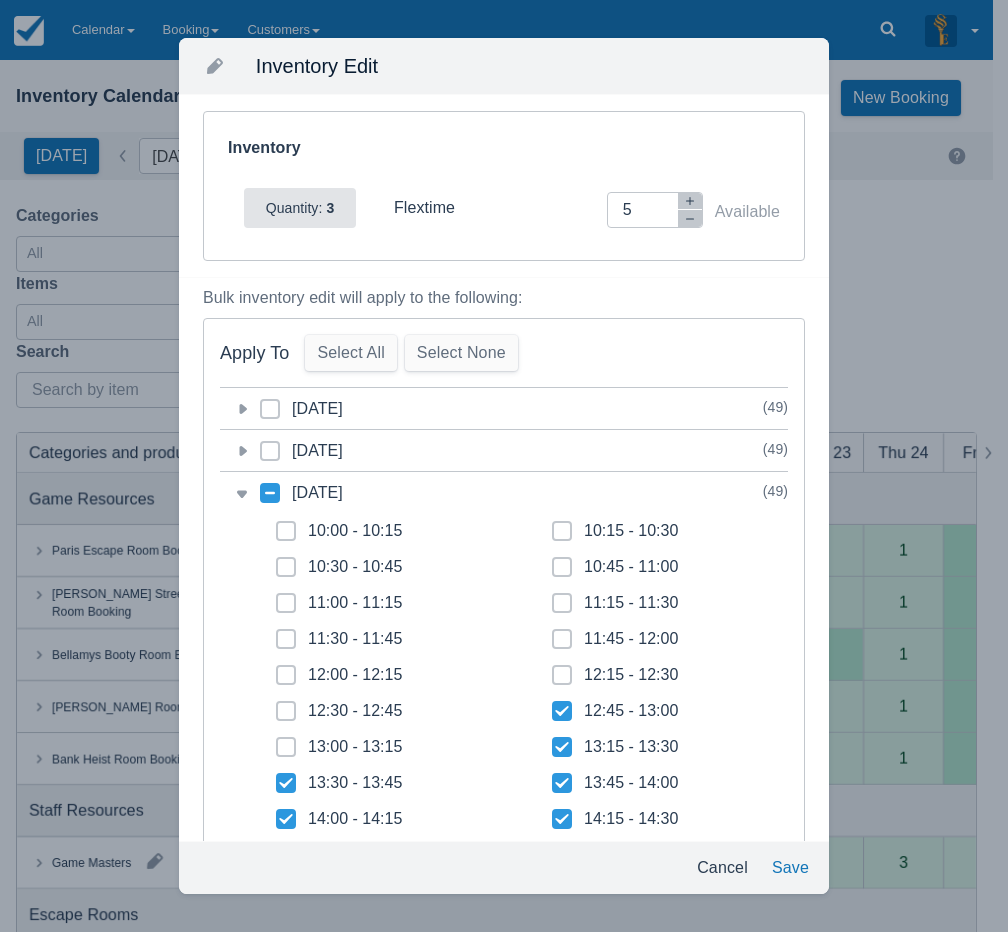 checkbox on "false" 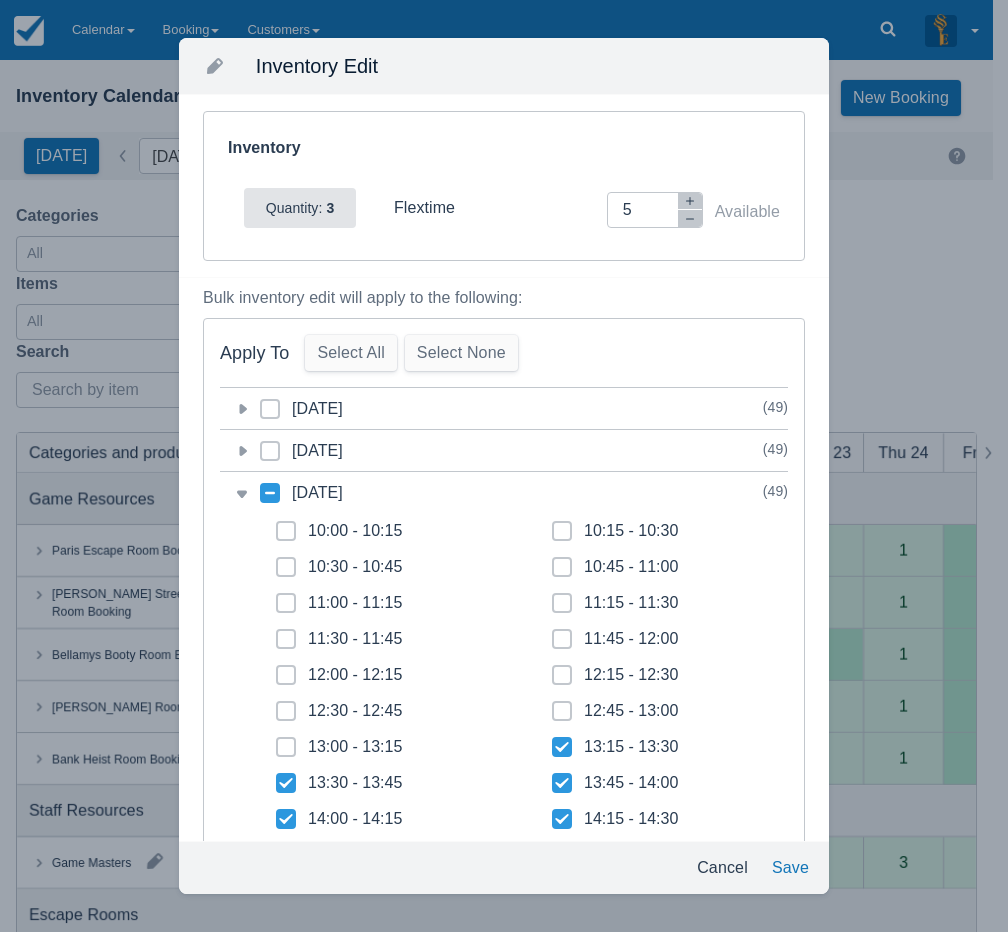 checkbox on "false" 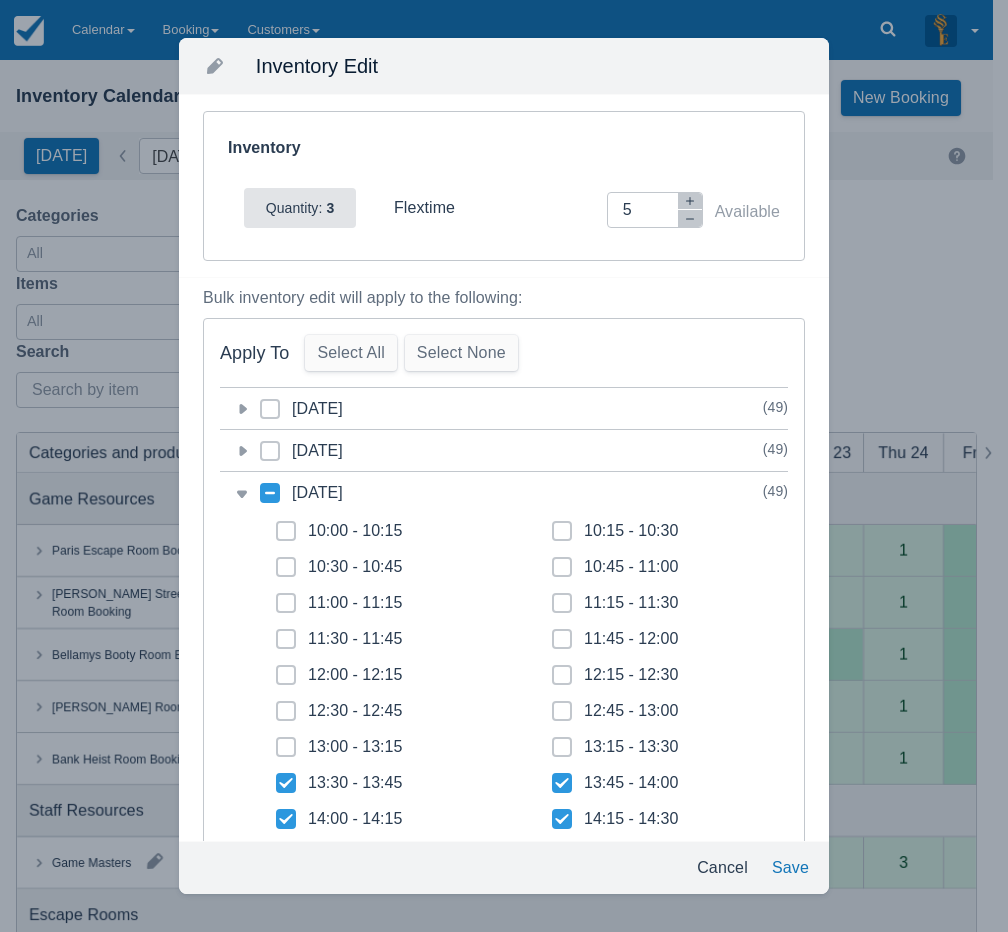 checkbox on "false" 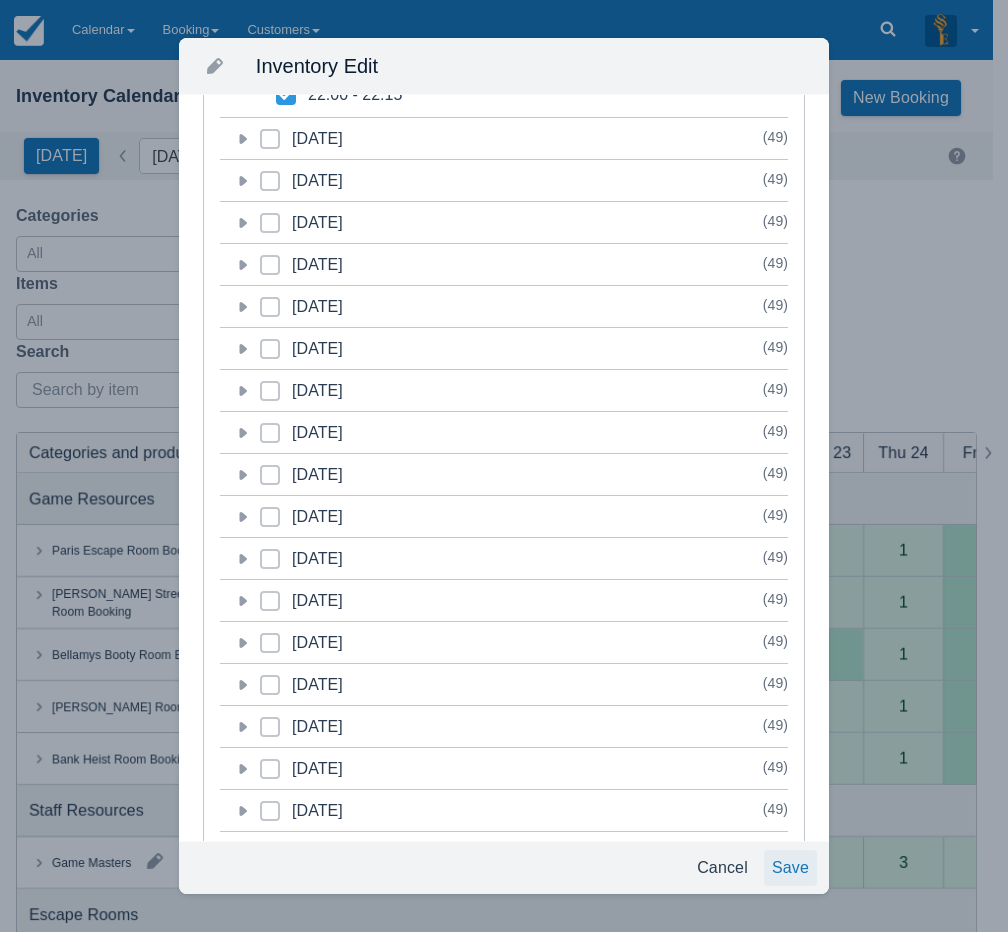 click on "Save" at bounding box center (790, 868) 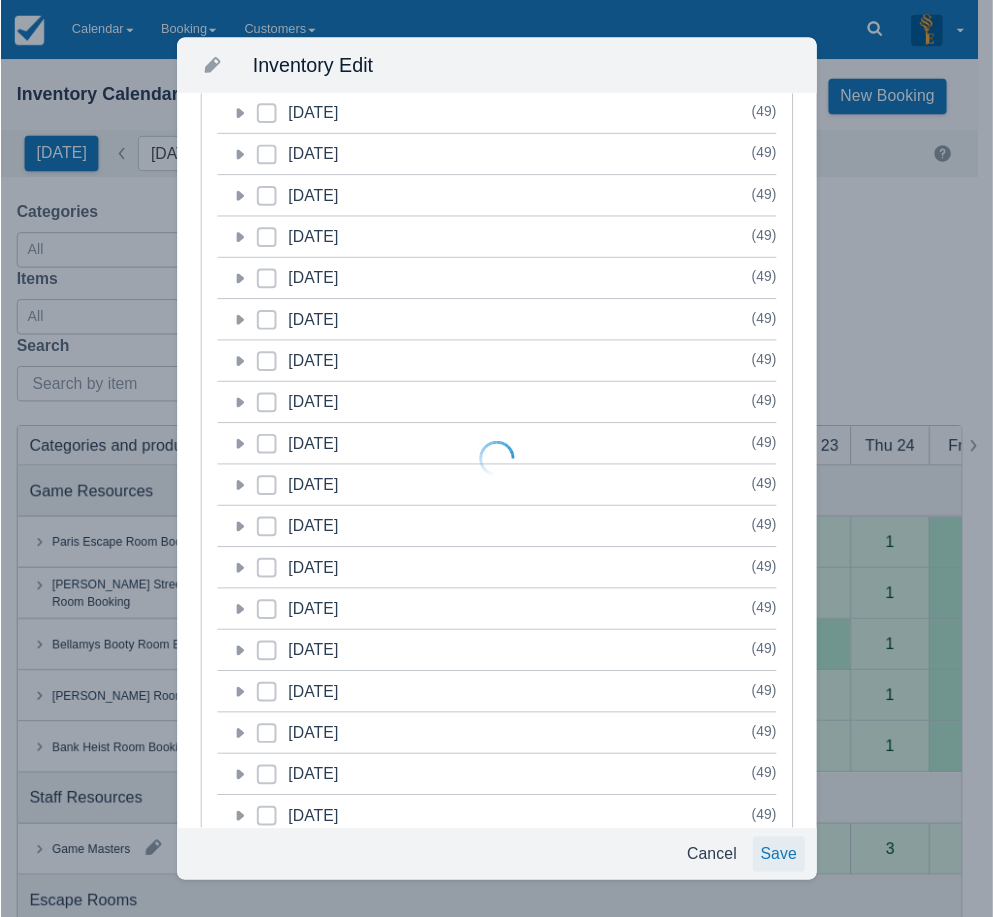 scroll, scrollTop: 1150, scrollLeft: 0, axis: vertical 